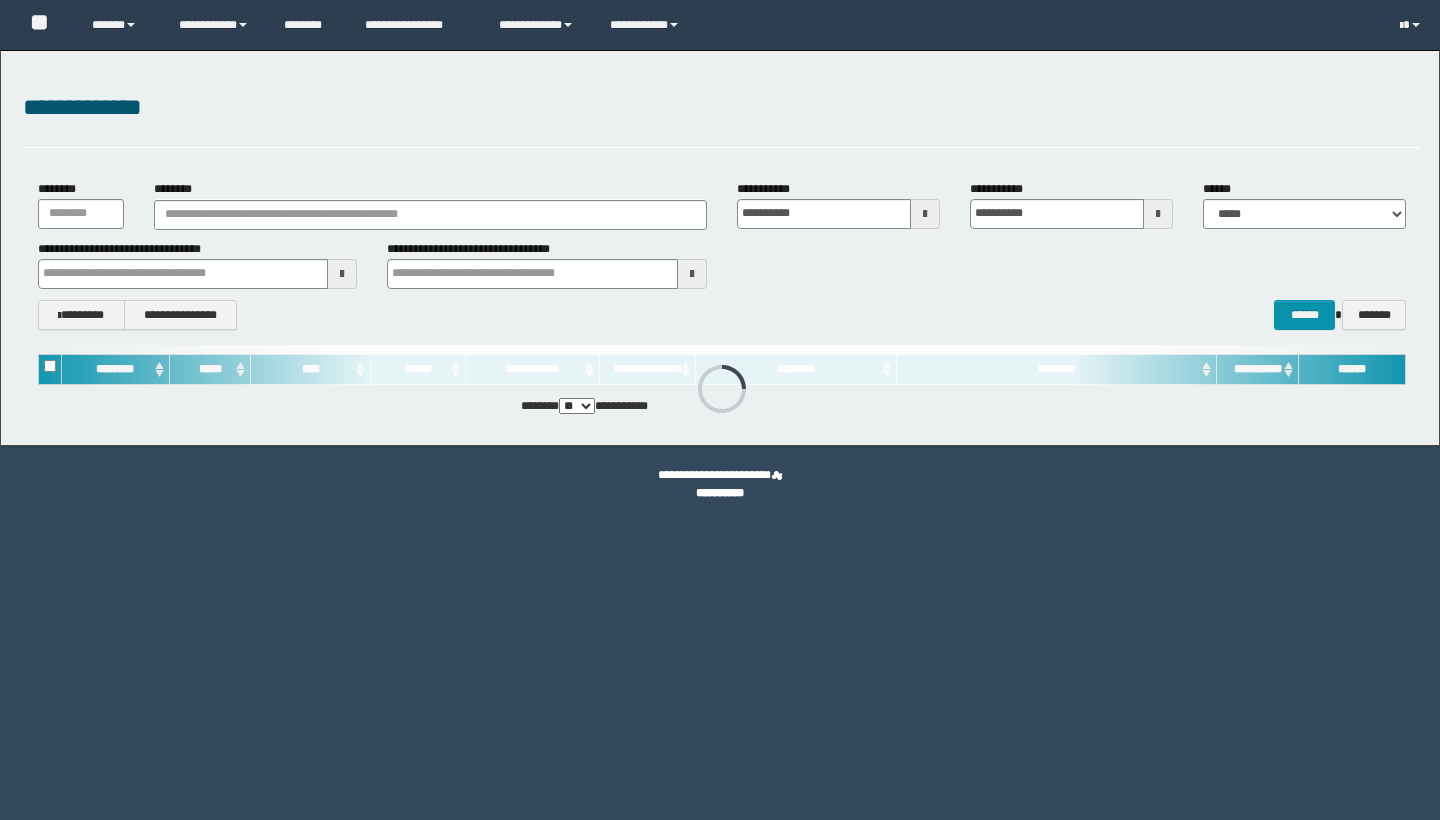 scroll, scrollTop: 0, scrollLeft: 0, axis: both 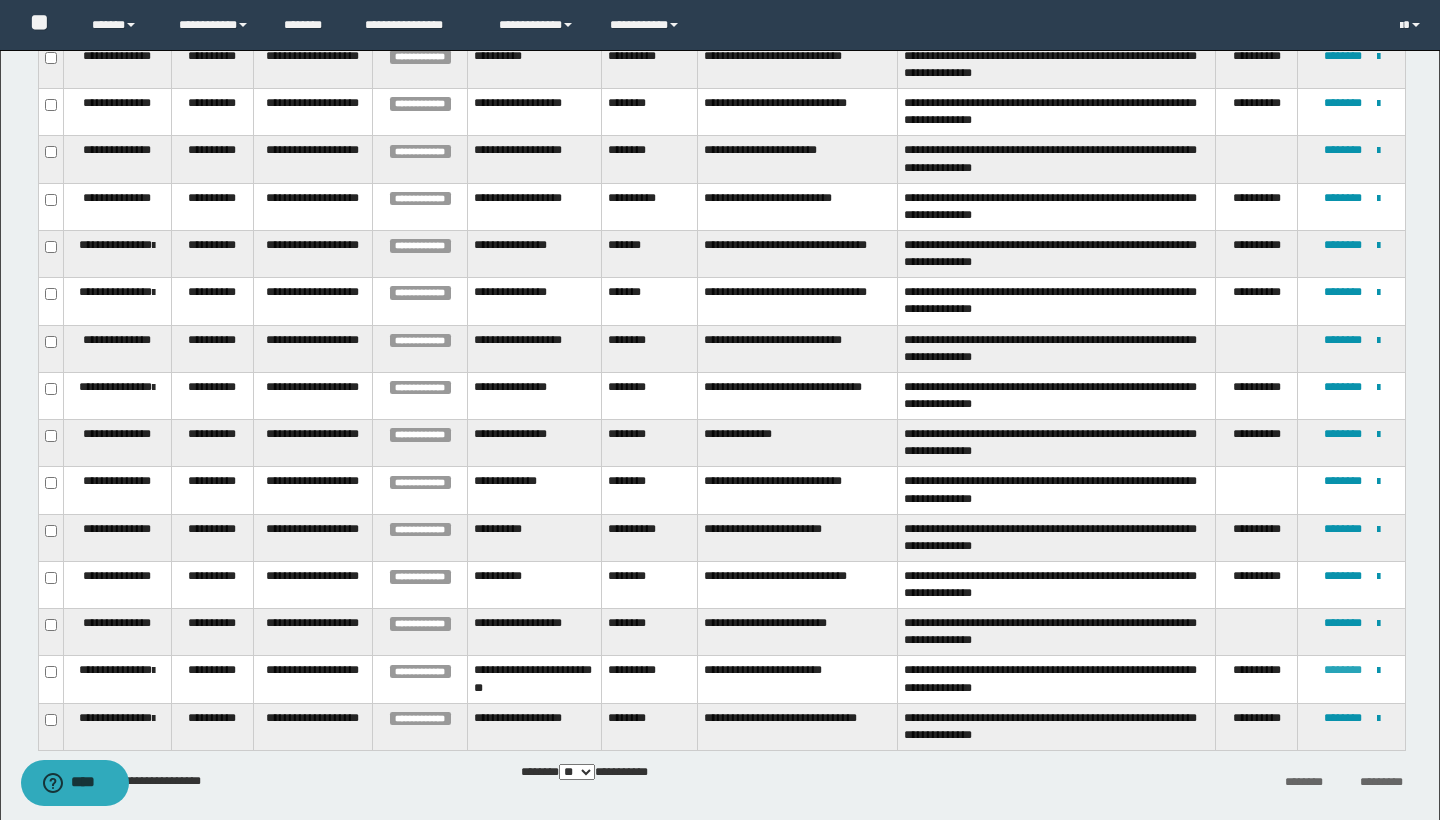 click on "********" at bounding box center [1343, 670] 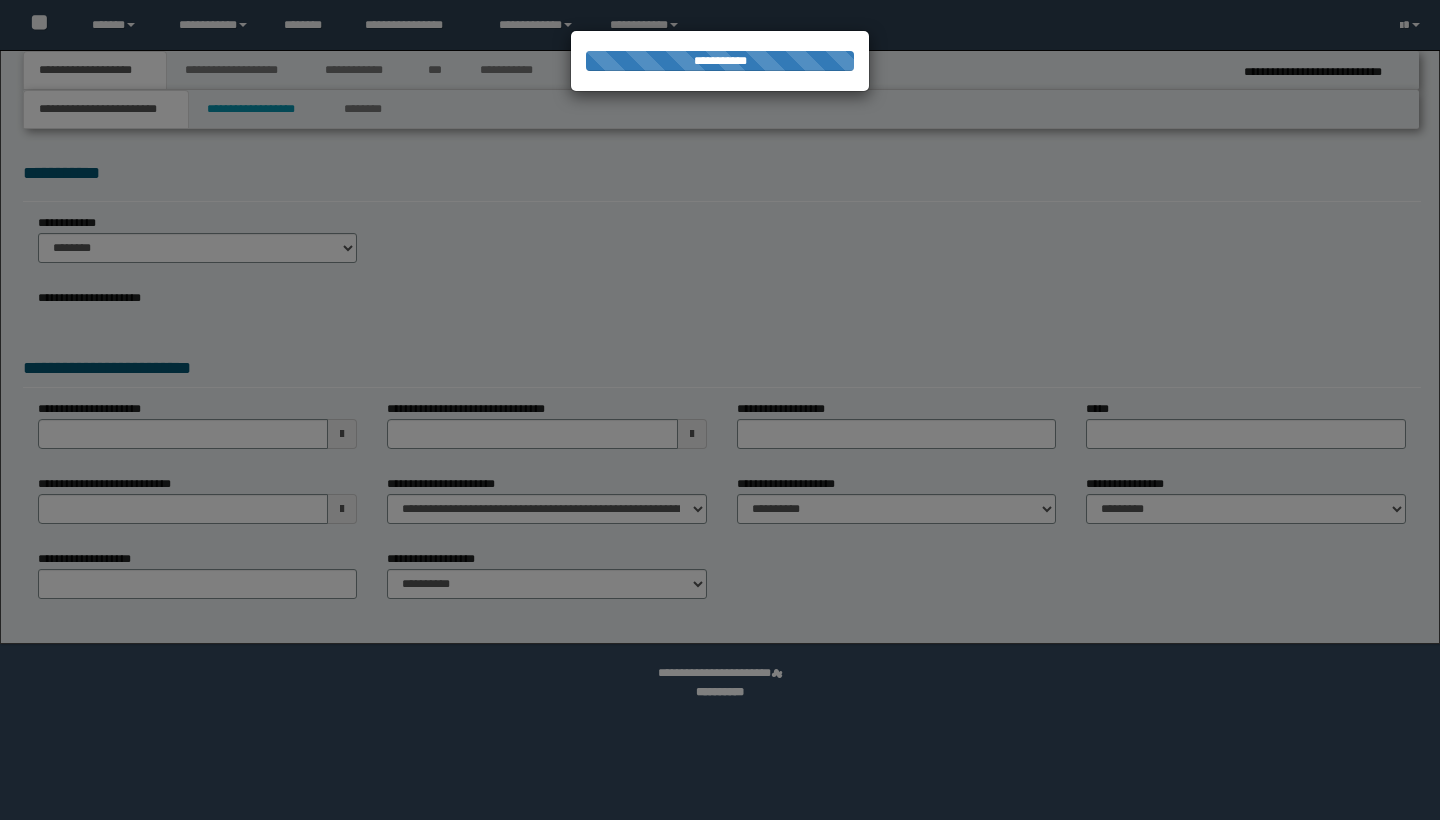 scroll, scrollTop: 0, scrollLeft: 0, axis: both 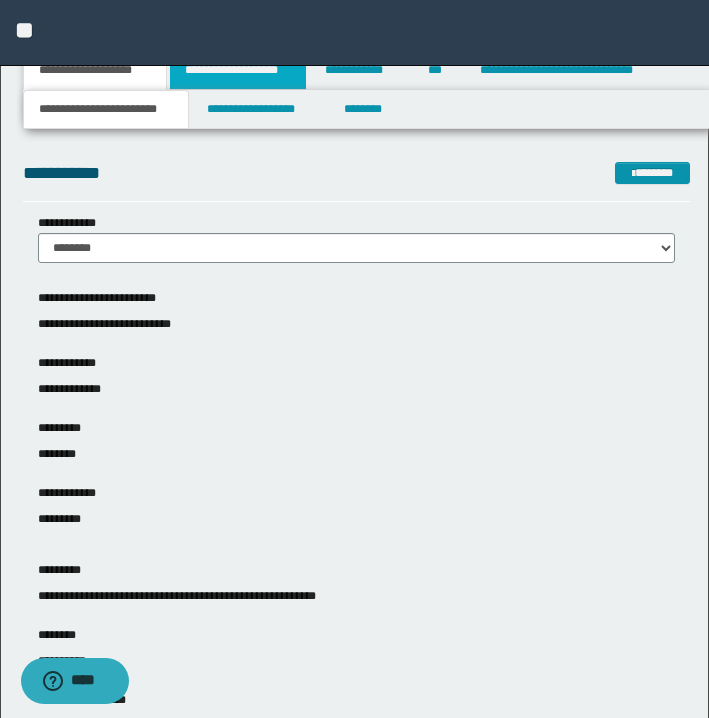 click on "**********" at bounding box center [238, 70] 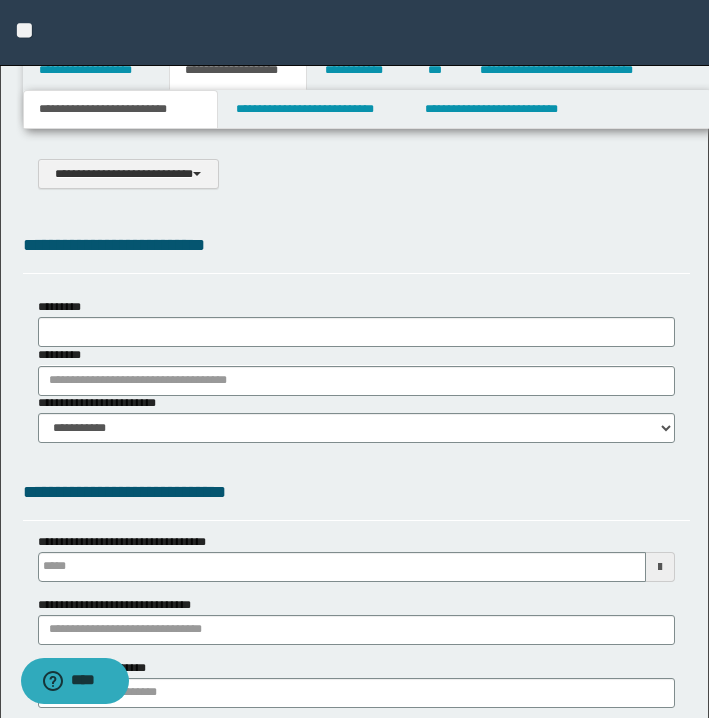 select on "*" 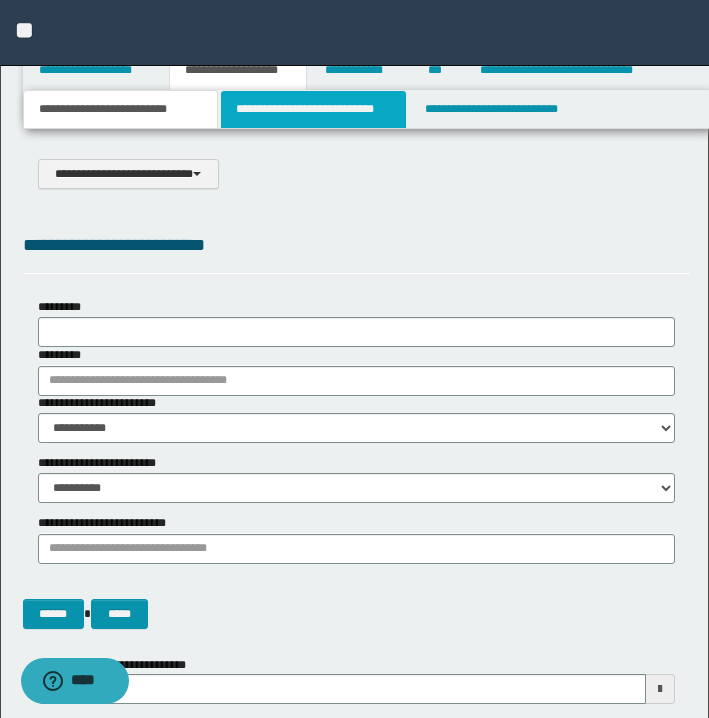 click on "**********" at bounding box center [314, 109] 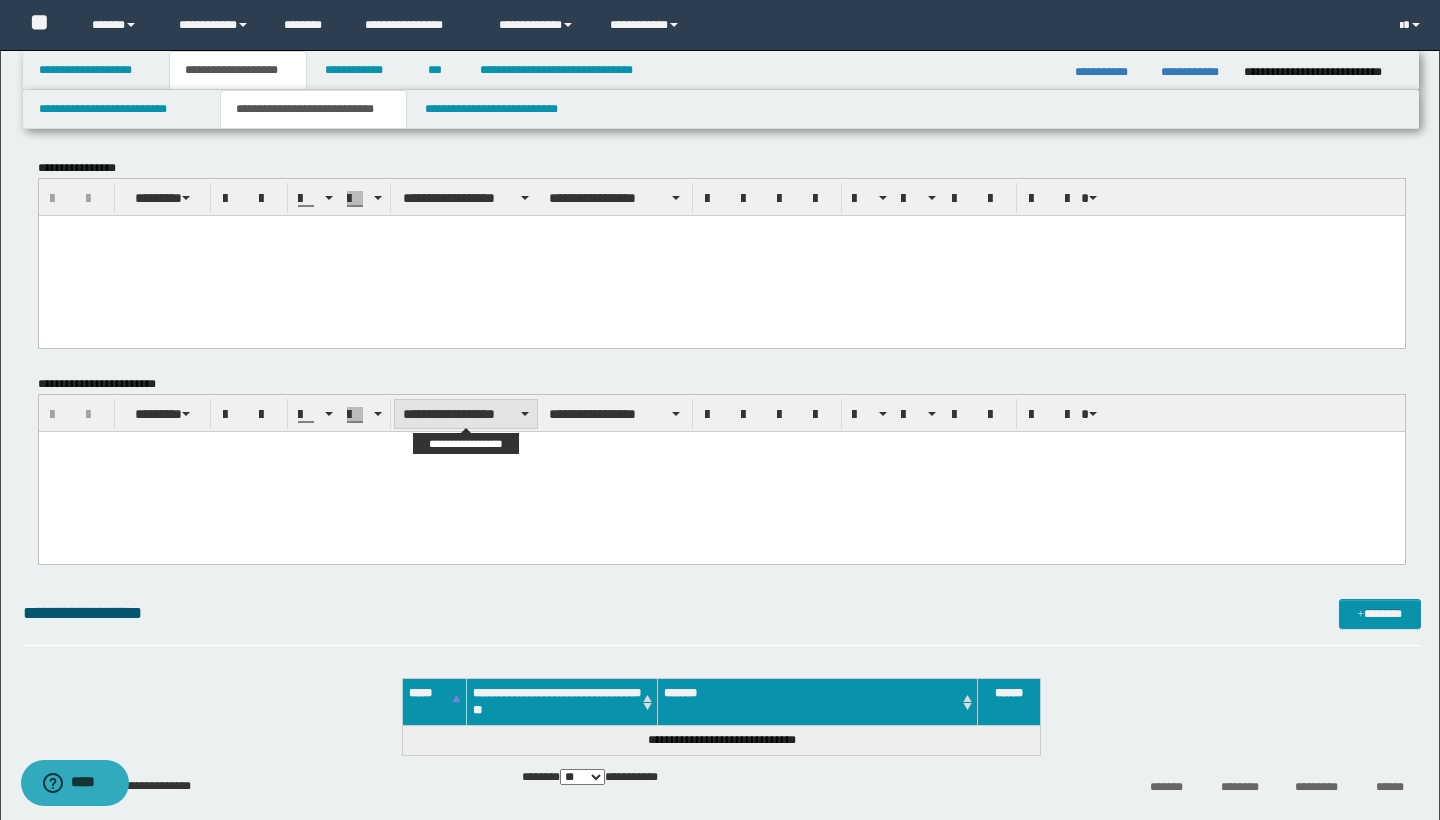 scroll, scrollTop: 0, scrollLeft: 0, axis: both 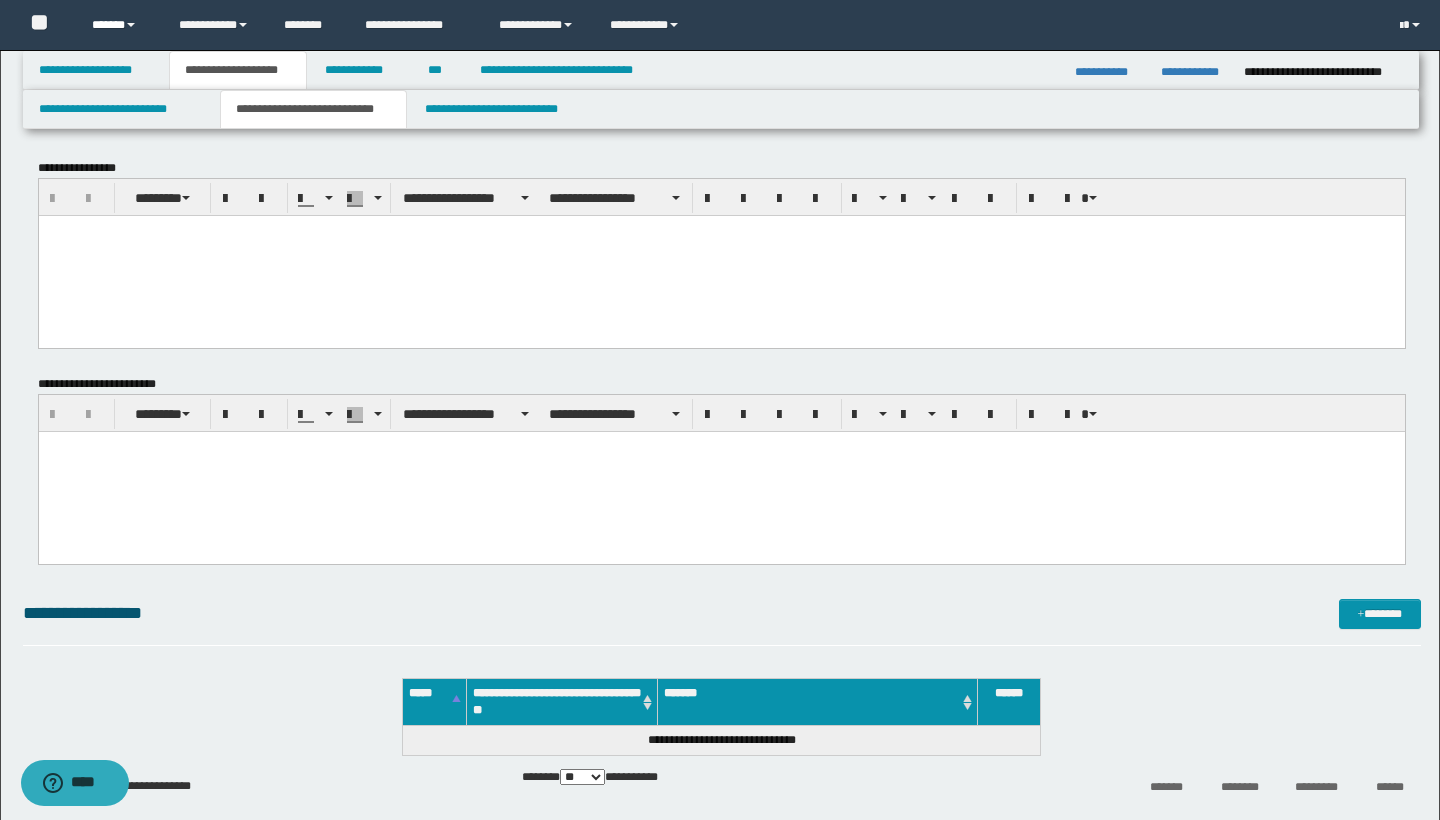 click at bounding box center (131, 25) 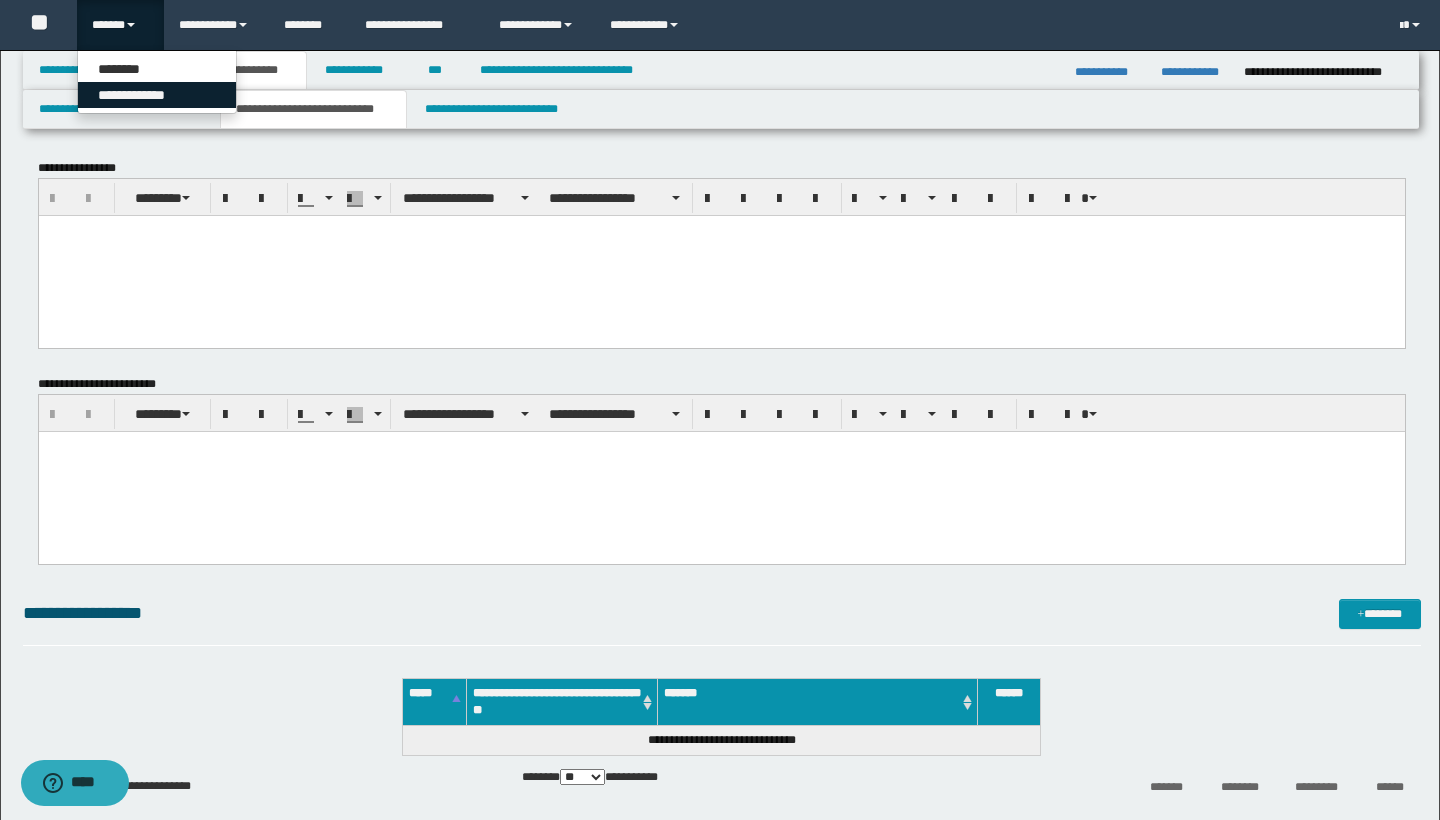 click on "**********" at bounding box center [157, 95] 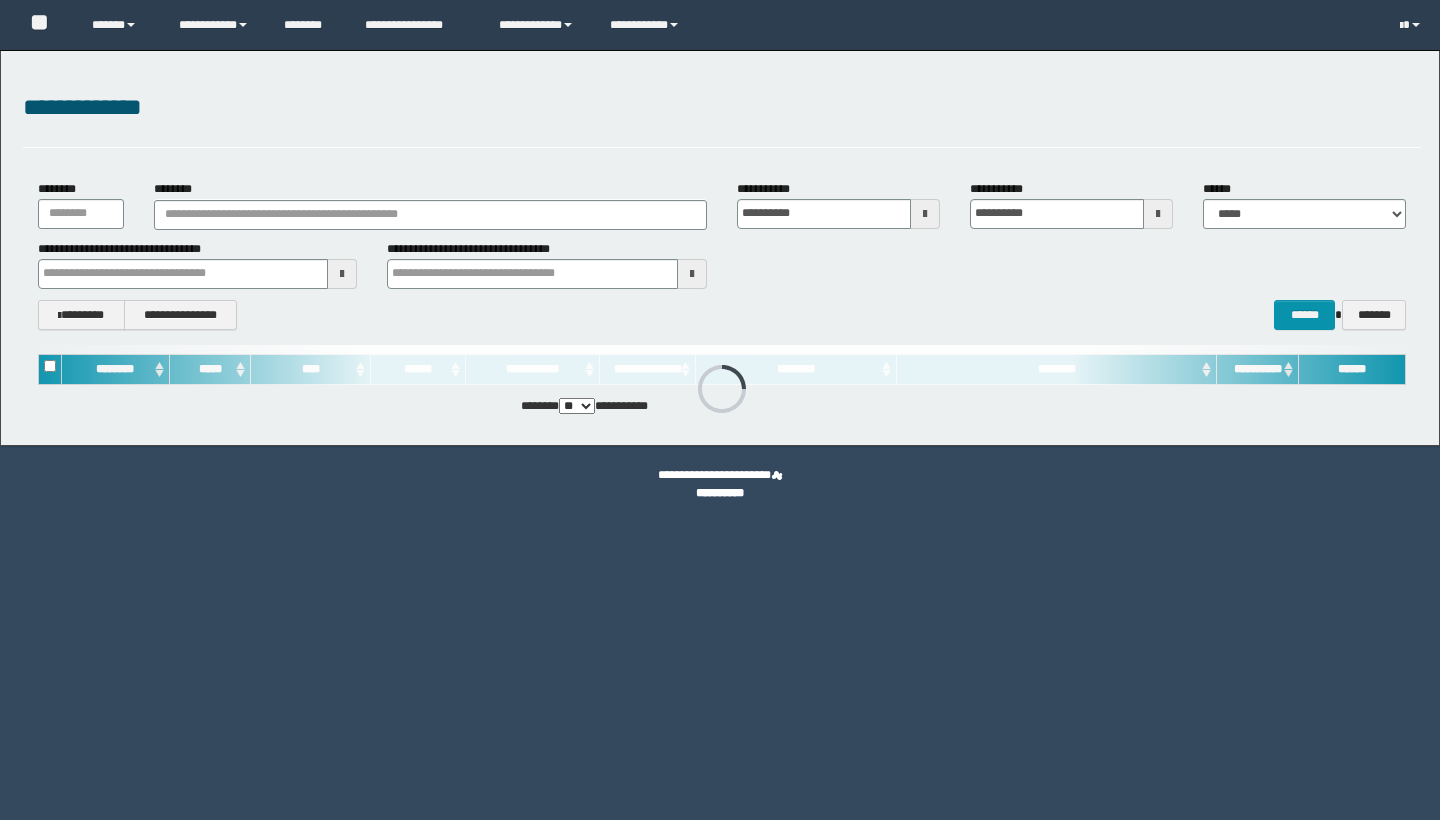 scroll, scrollTop: 0, scrollLeft: 0, axis: both 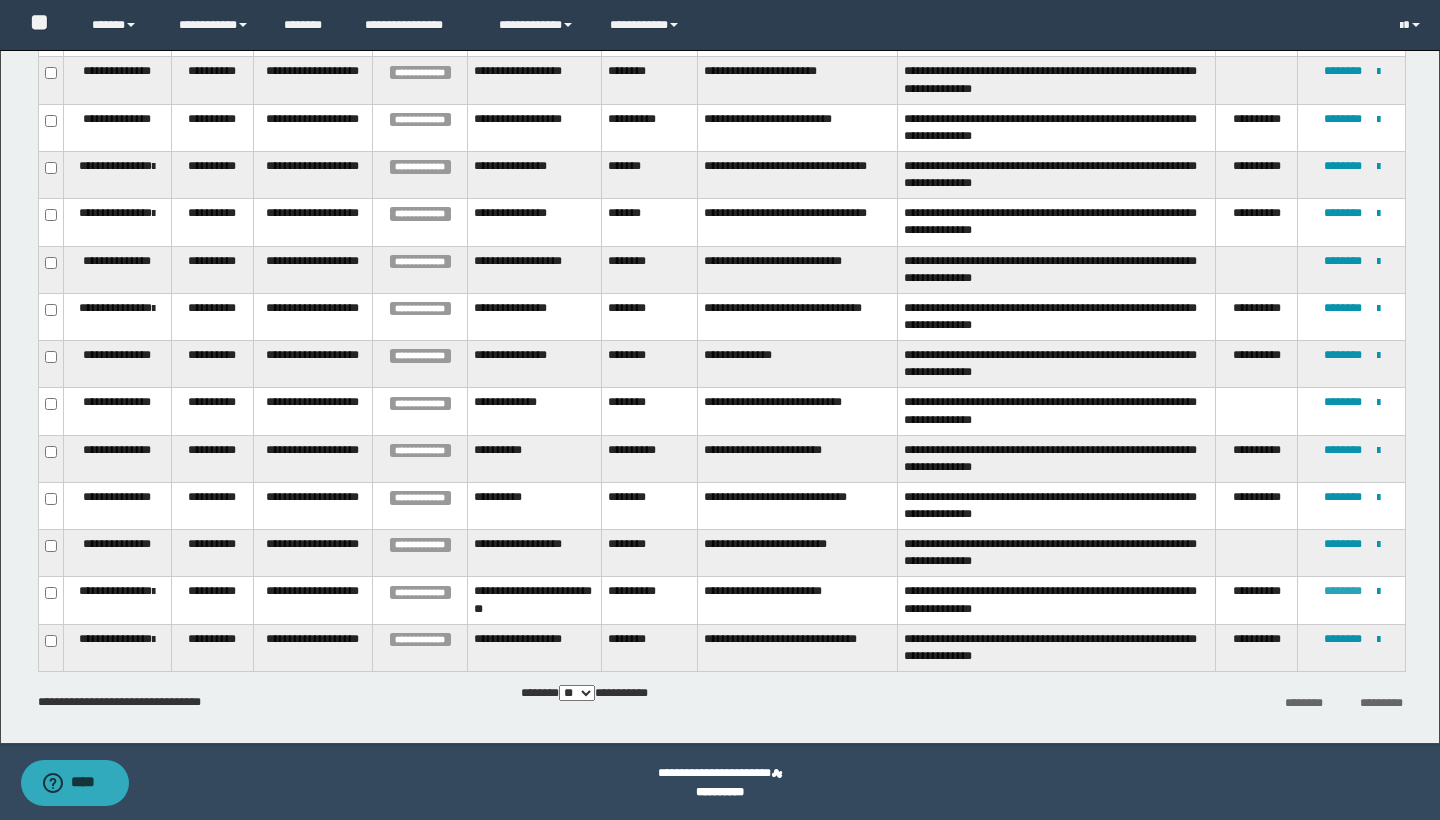 click on "********" at bounding box center (1343, 591) 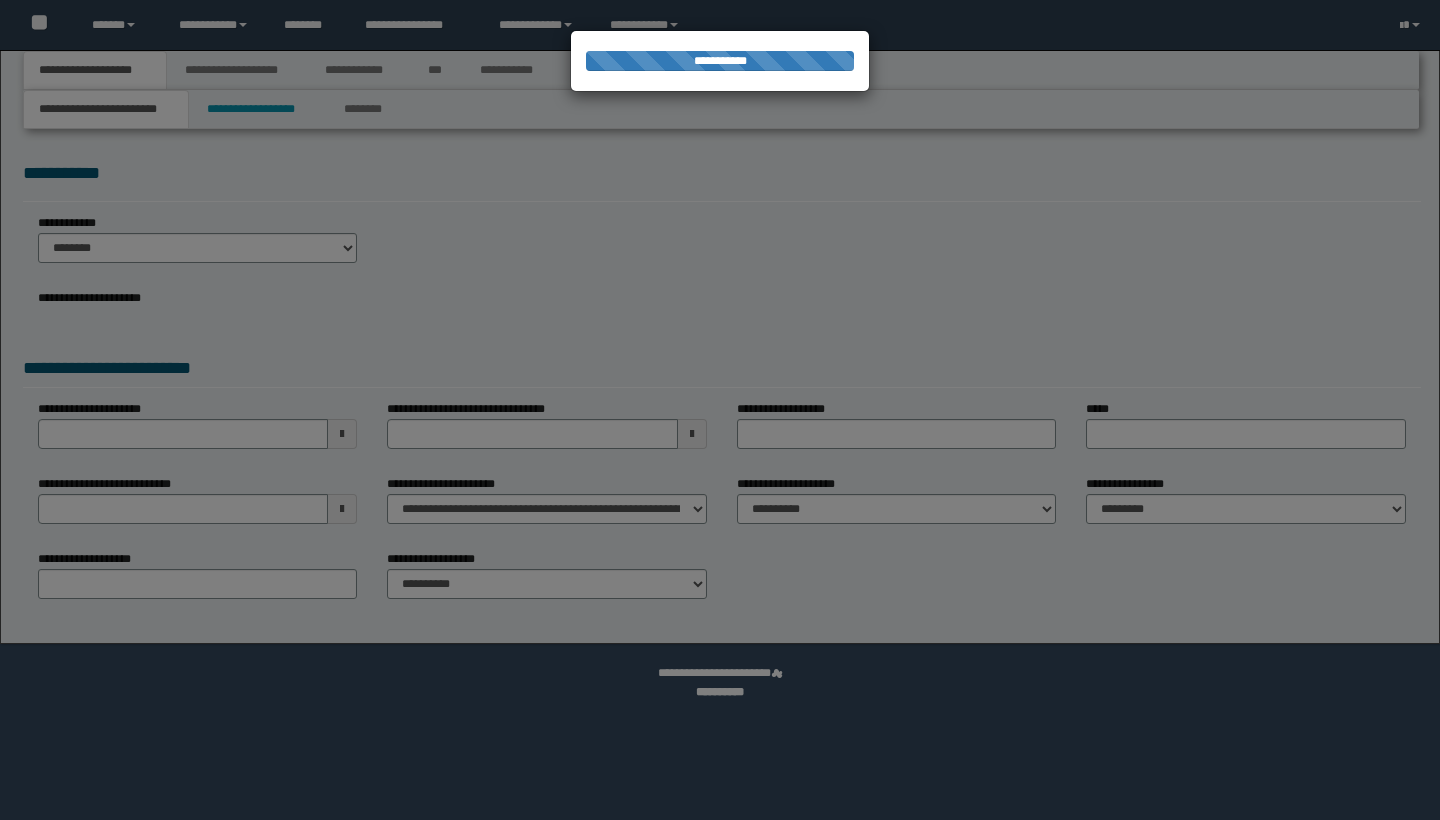 scroll, scrollTop: 0, scrollLeft: 0, axis: both 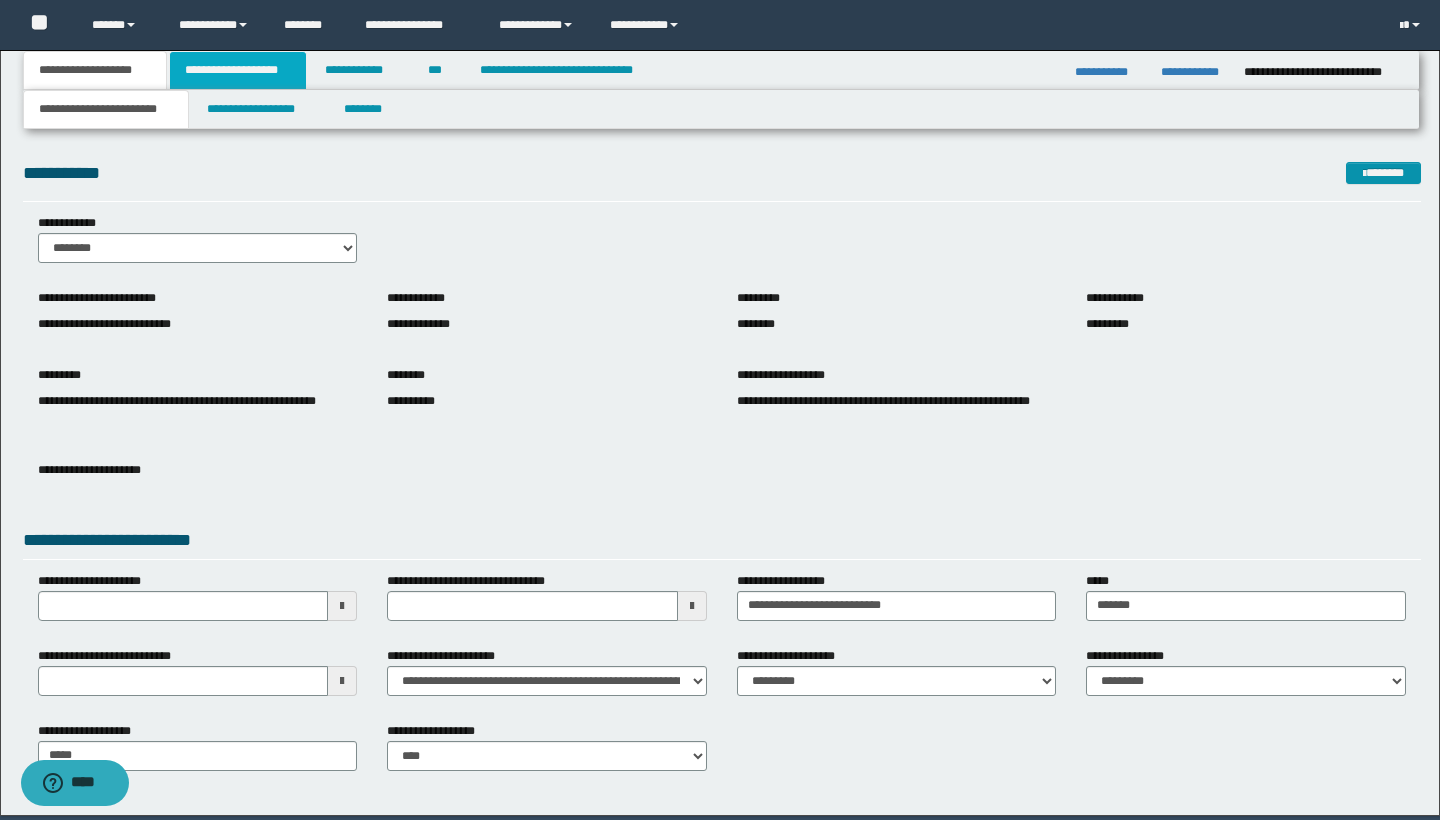 click on "**********" at bounding box center [238, 70] 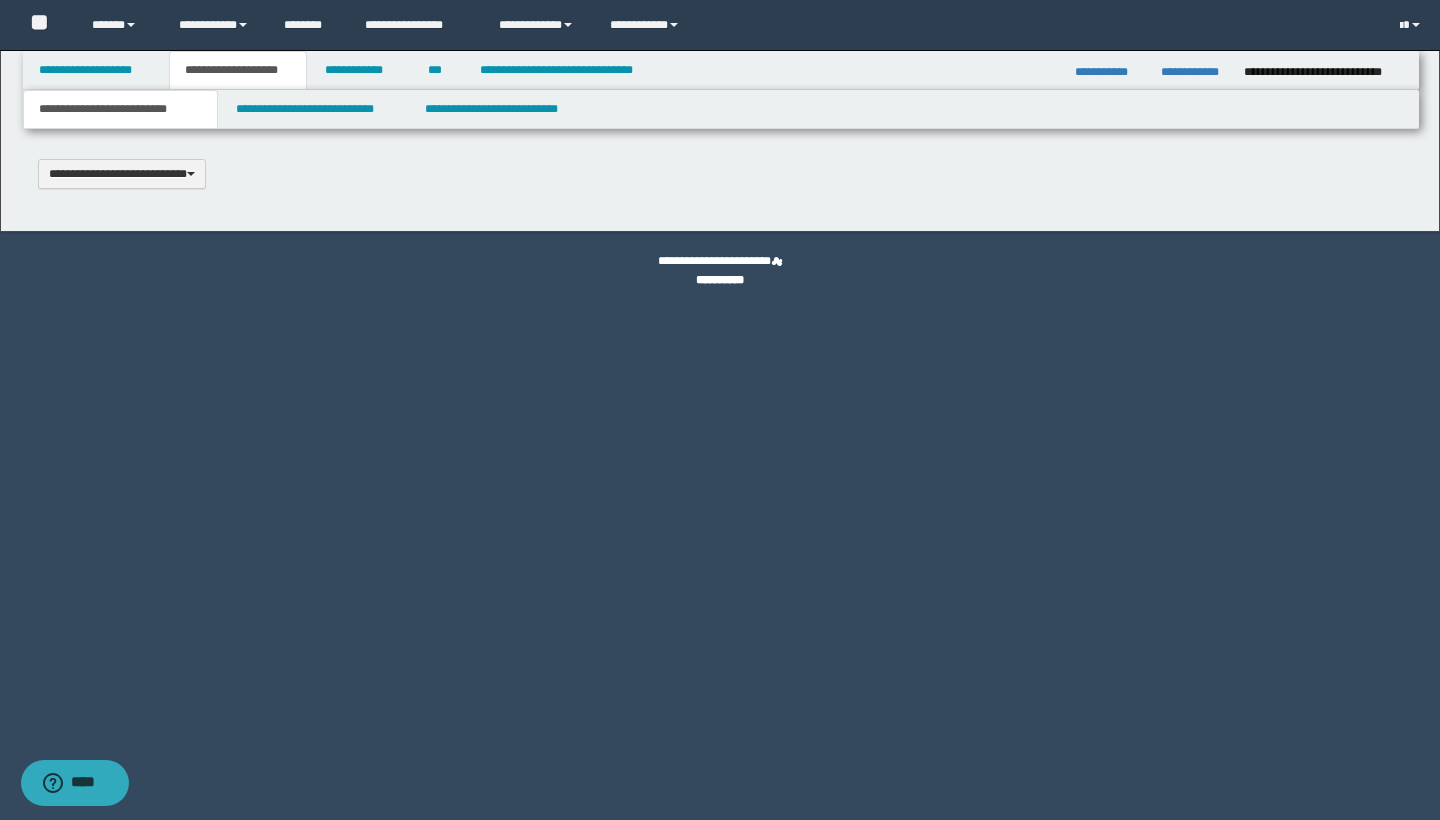 type 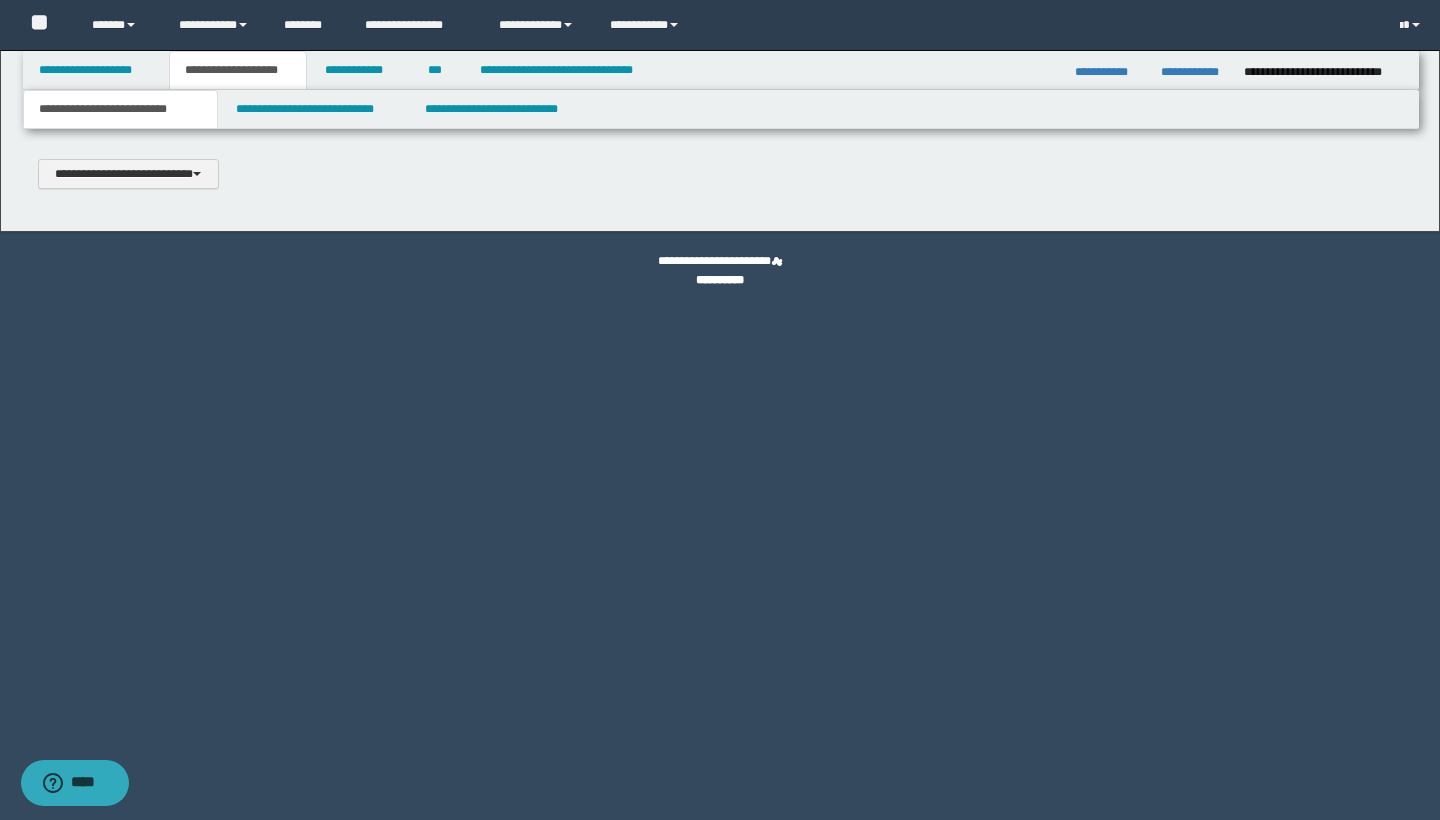scroll, scrollTop: 0, scrollLeft: 0, axis: both 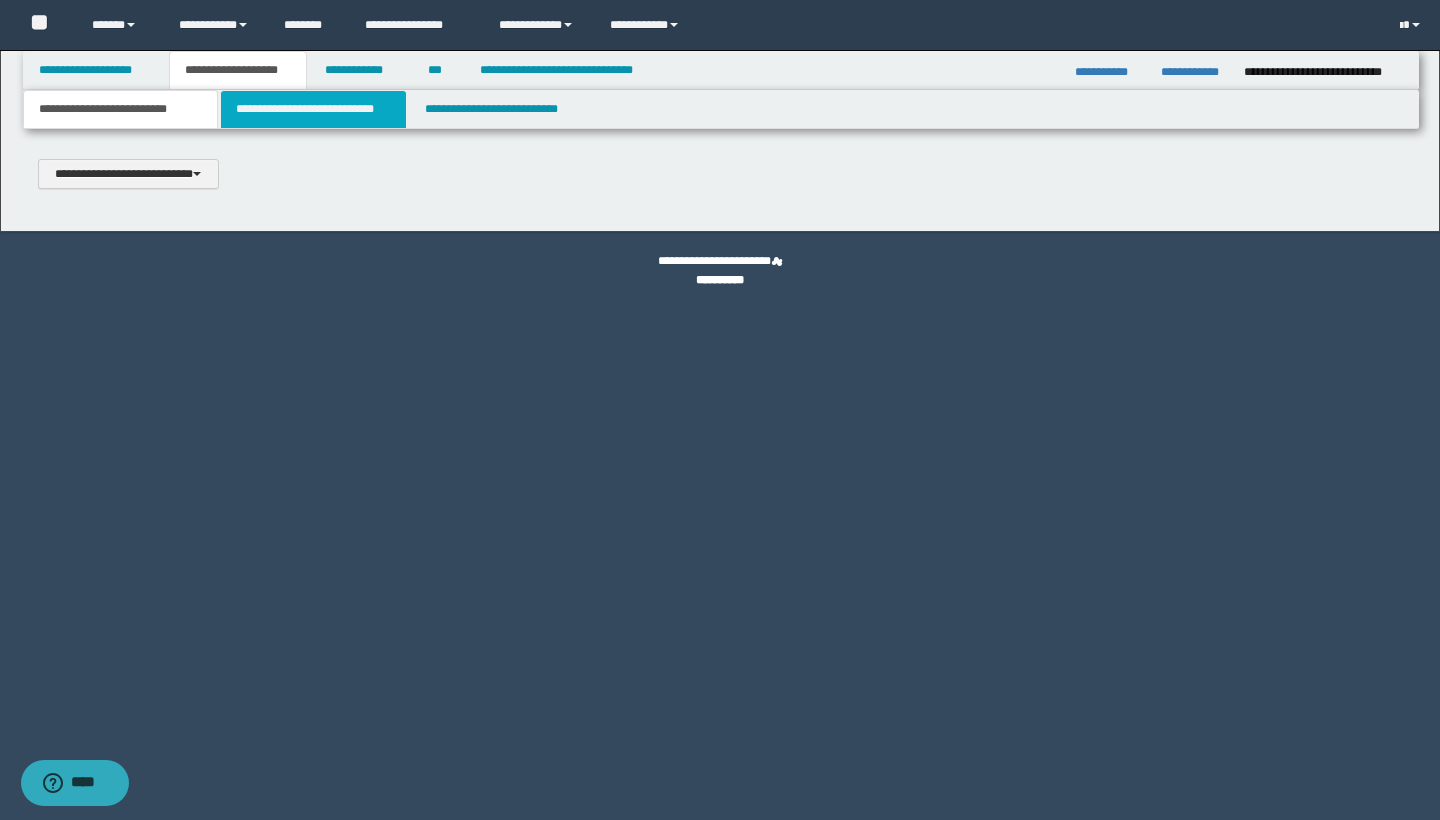 select on "*" 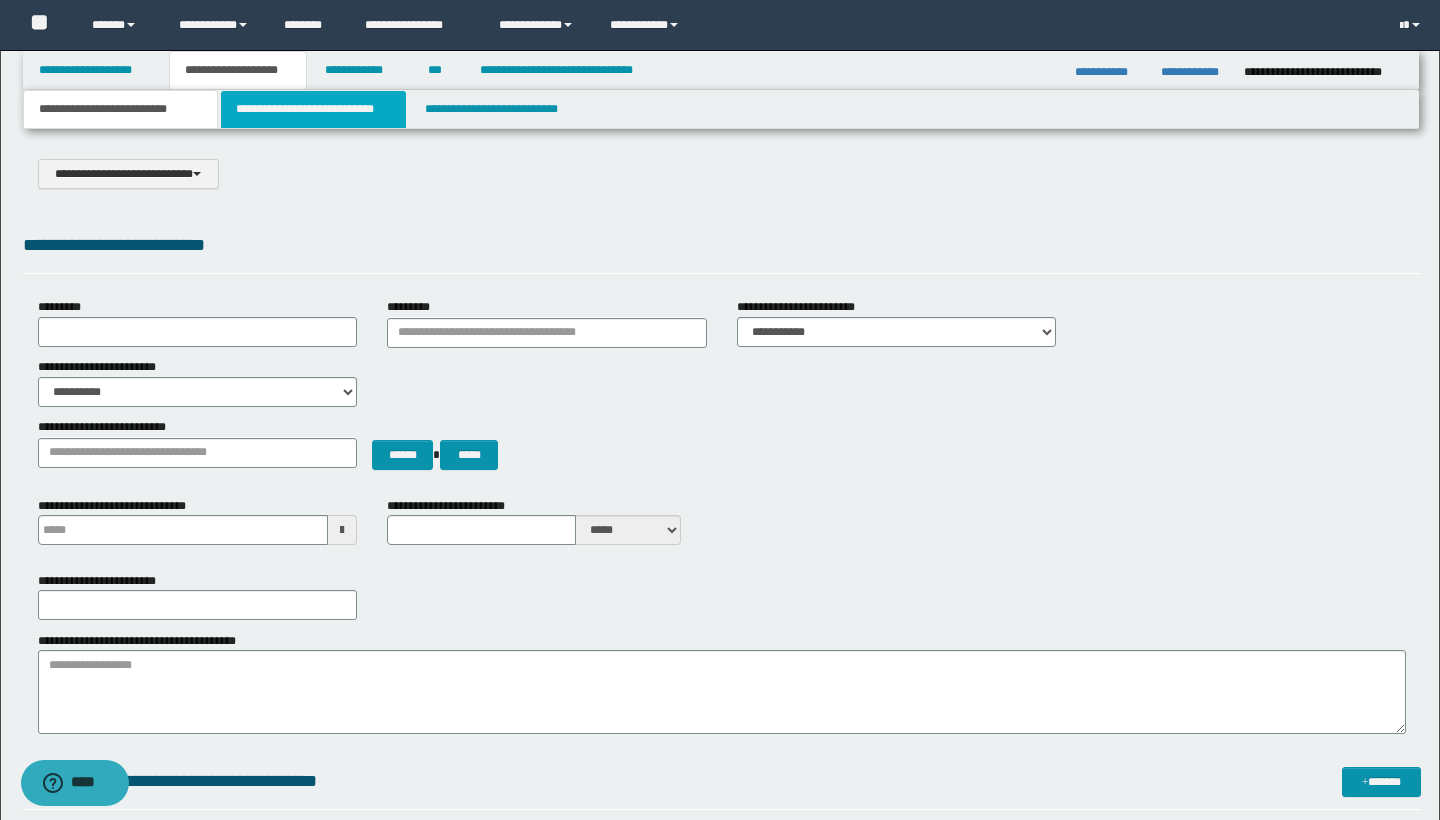 click on "**********" at bounding box center (314, 109) 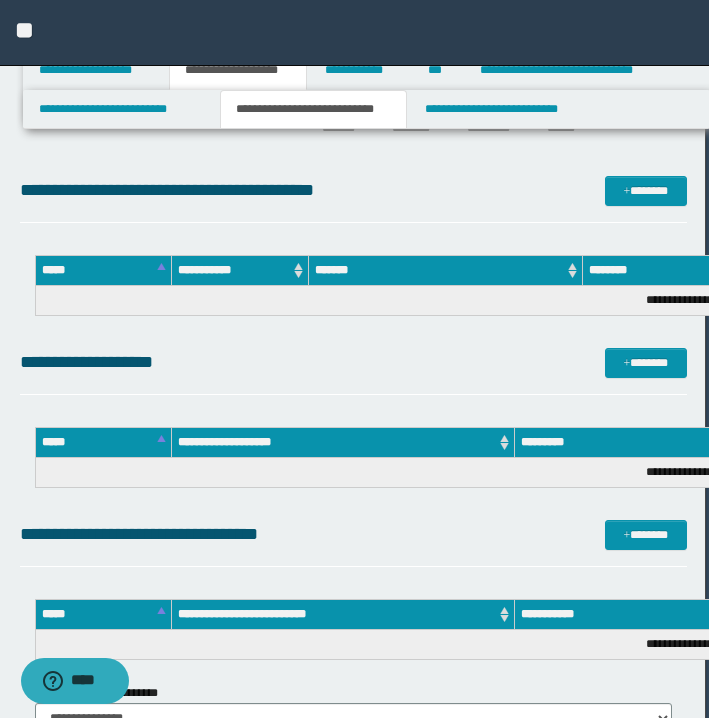 scroll, scrollTop: 888, scrollLeft: 3, axis: both 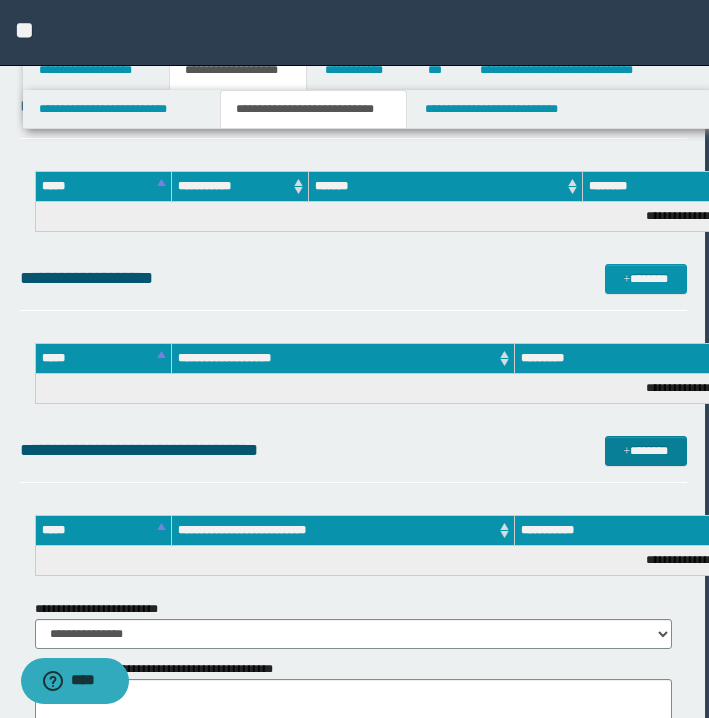 click on "*******" at bounding box center (646, 451) 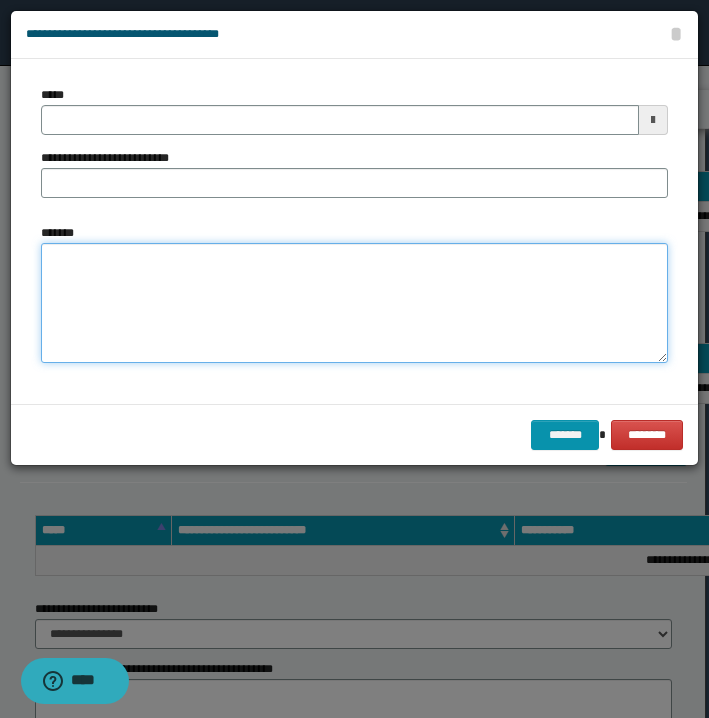 click on "*******" at bounding box center [354, 303] 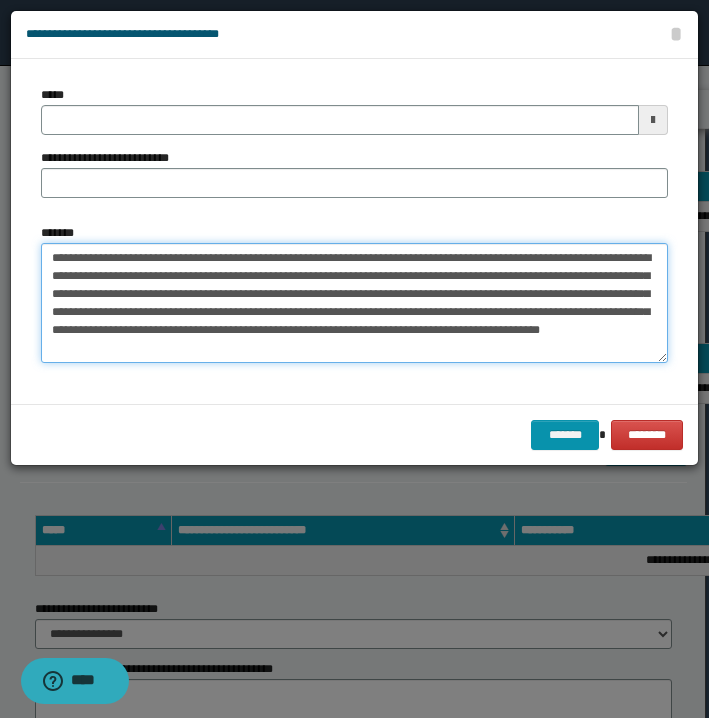 drag, startPoint x: 53, startPoint y: 256, endPoint x: 122, endPoint y: 256, distance: 69 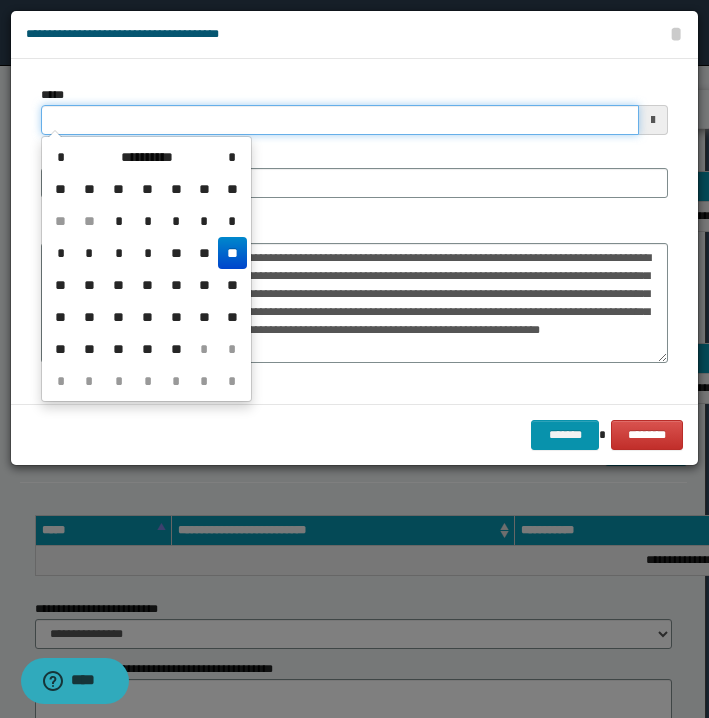 click on "*****" at bounding box center [340, 120] 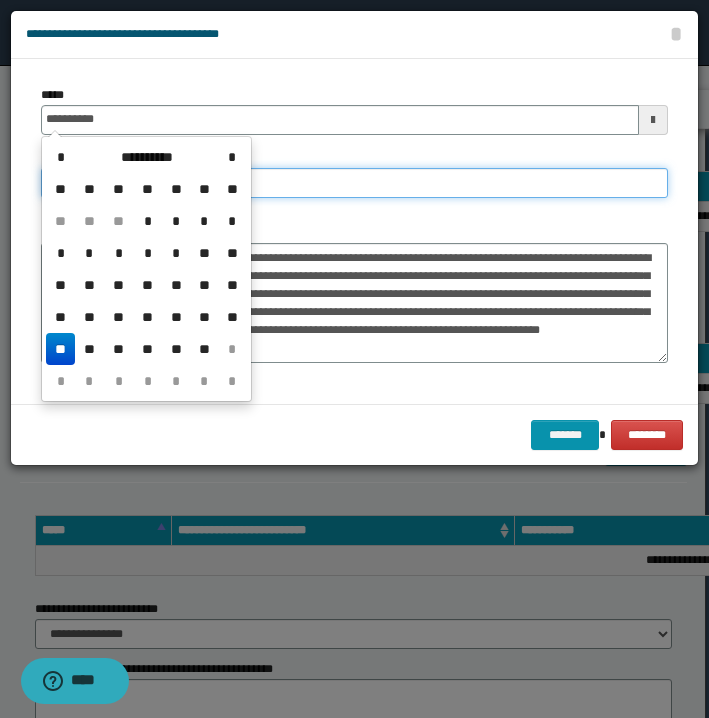 type on "**********" 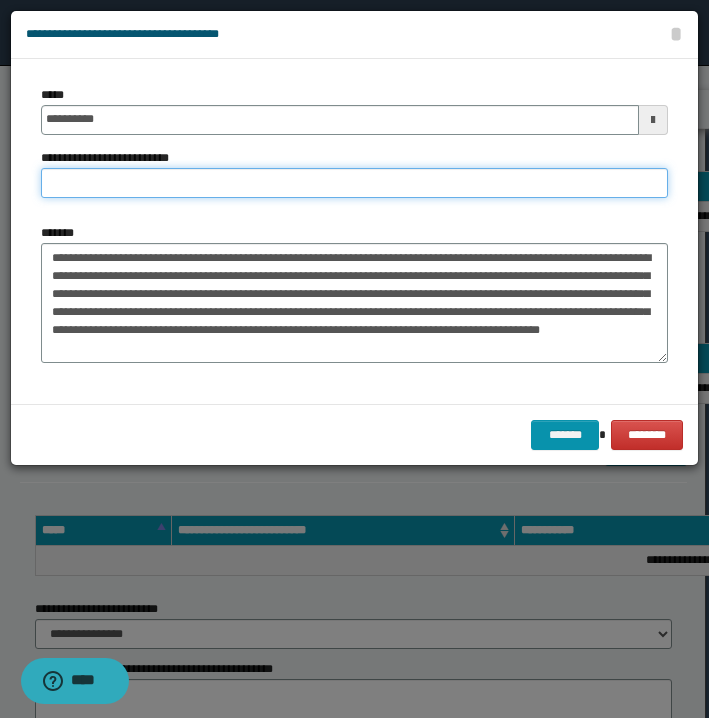 click on "**********" at bounding box center [354, 183] 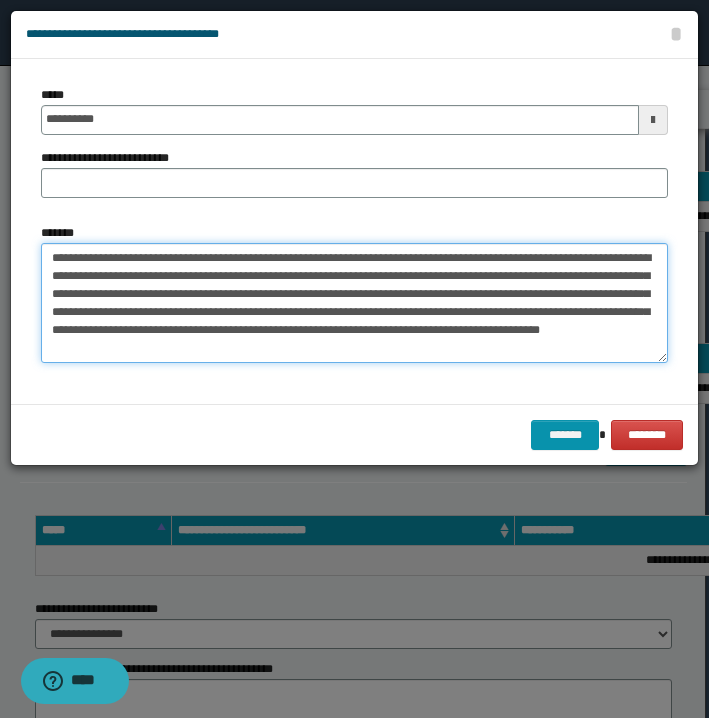 drag, startPoint x: 134, startPoint y: 257, endPoint x: 317, endPoint y: 262, distance: 183.0683 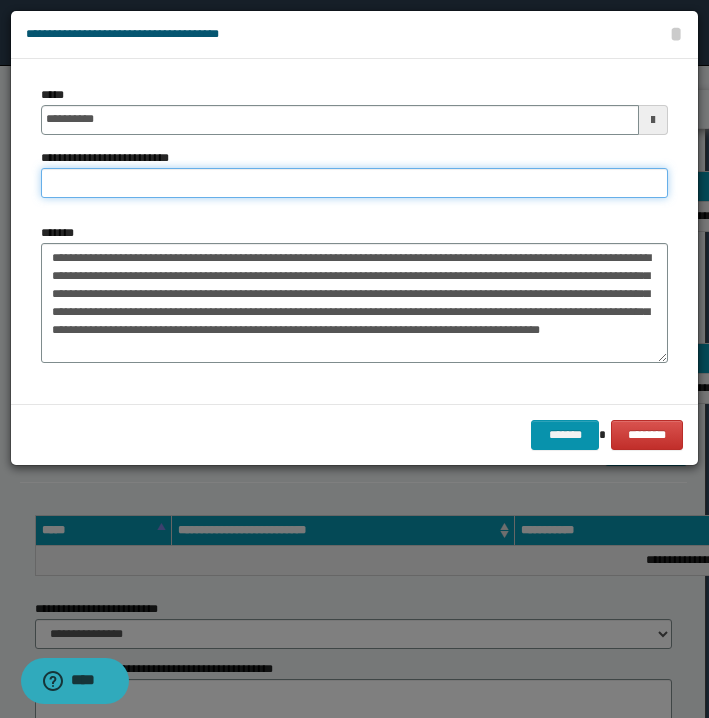 click on "**********" at bounding box center (354, 183) 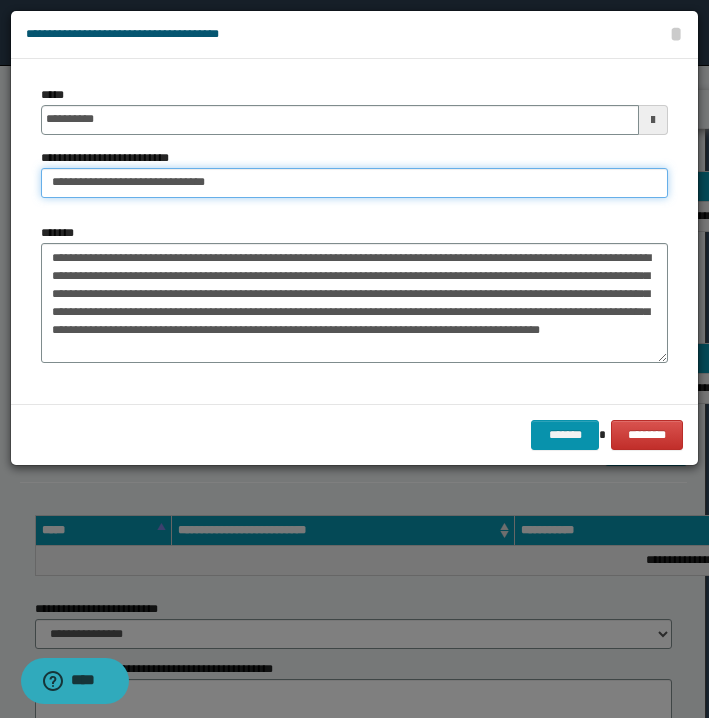 type on "**********" 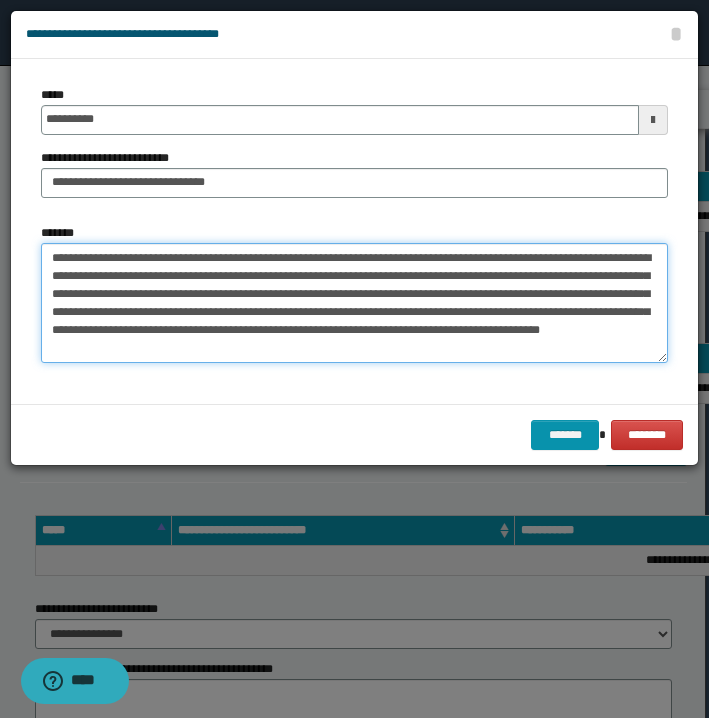 drag, startPoint x: 321, startPoint y: 260, endPoint x: 40, endPoint y: 246, distance: 281.34854 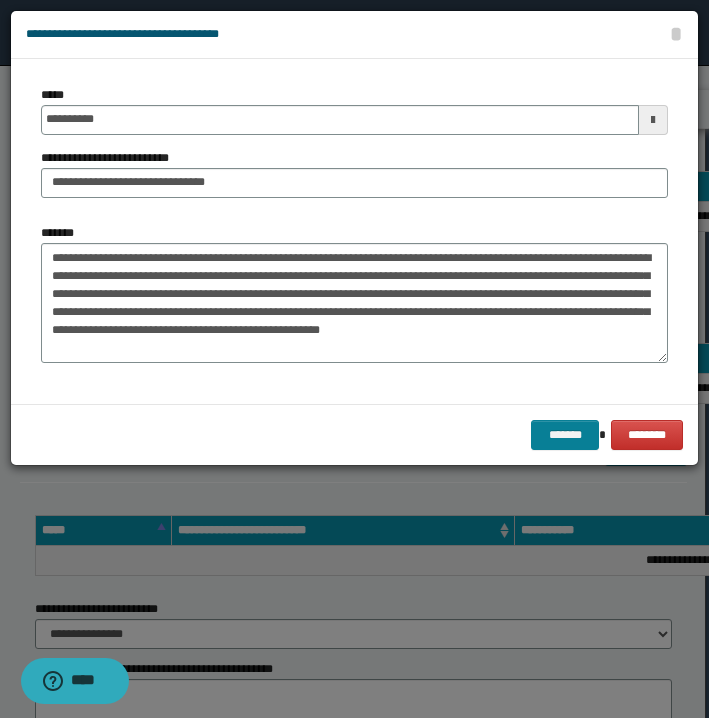 click on "*******" at bounding box center (565, 435) 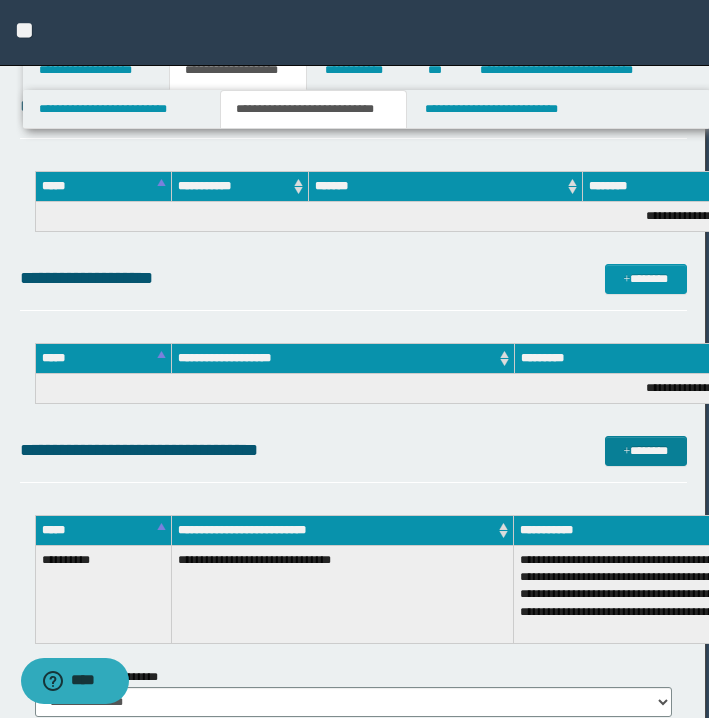 click at bounding box center [627, 452] 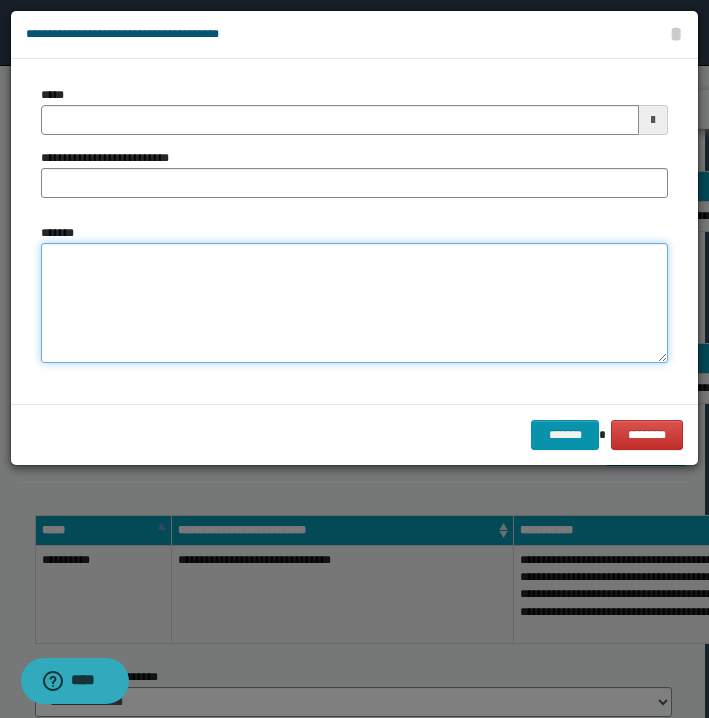 click on "*******" at bounding box center [354, 303] 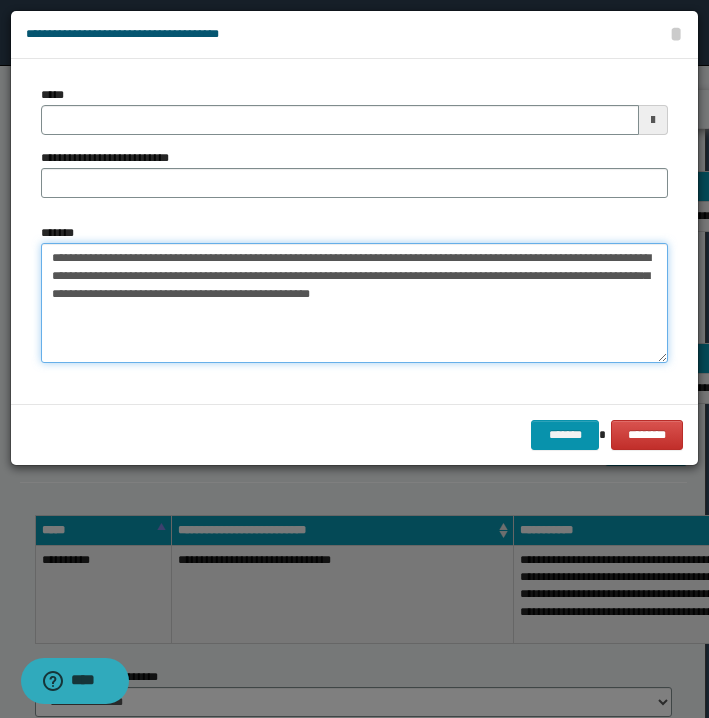 drag, startPoint x: 48, startPoint y: 256, endPoint x: 124, endPoint y: 256, distance: 76 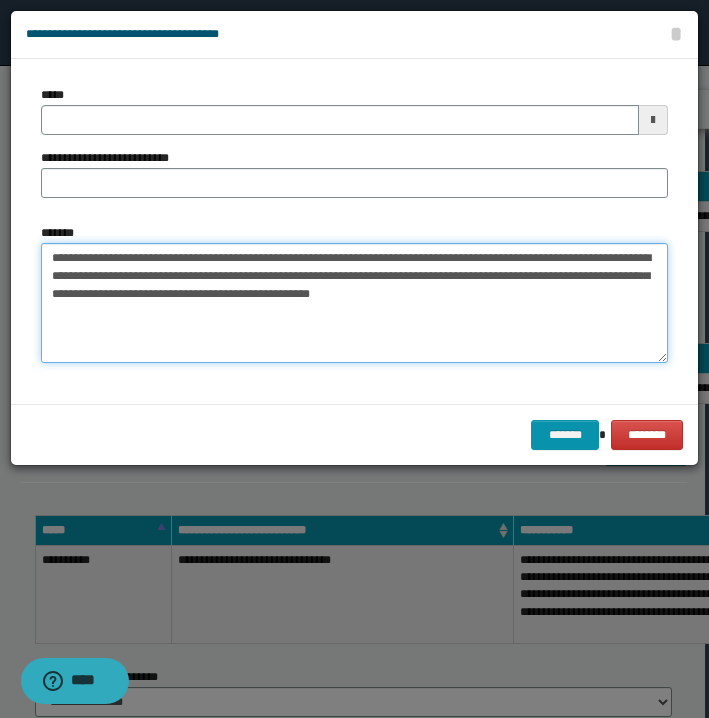 type 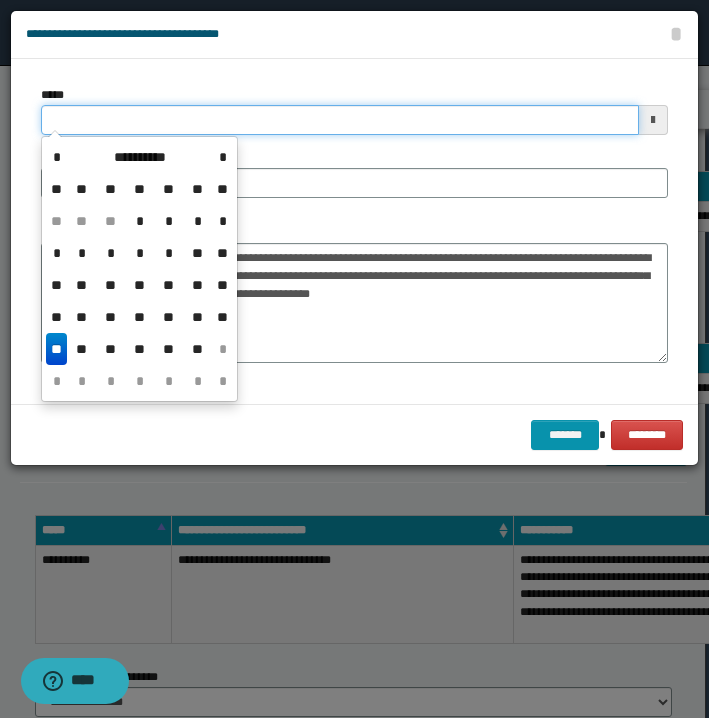 click on "*****" at bounding box center [340, 120] 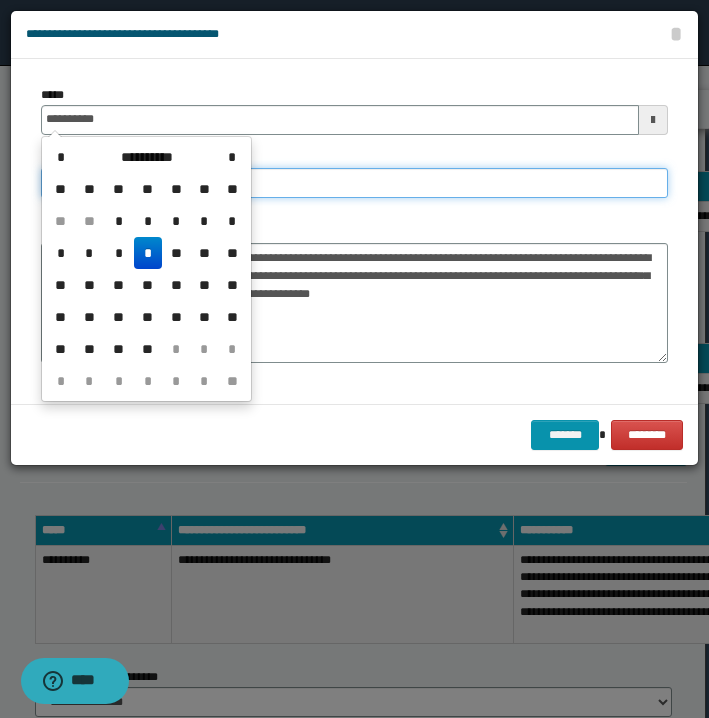 type on "**********" 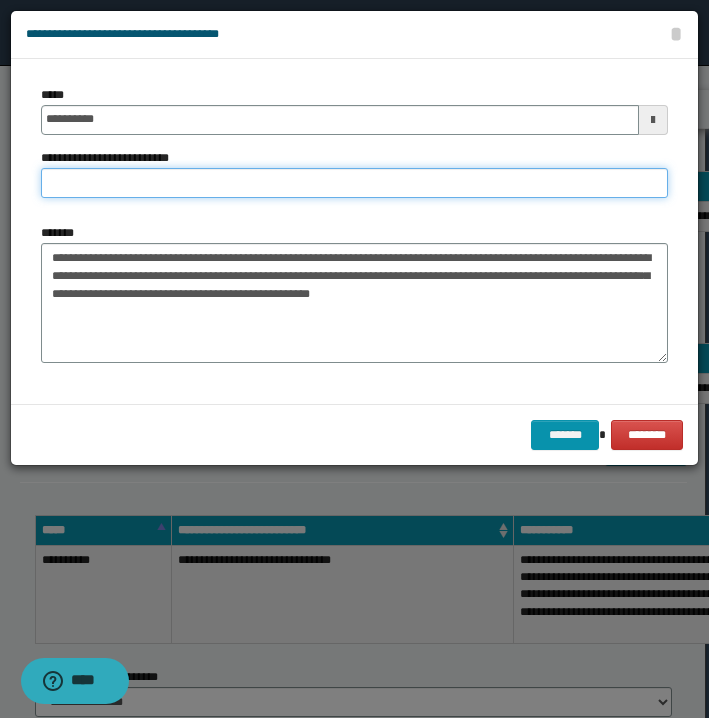 click on "**********" at bounding box center [354, 183] 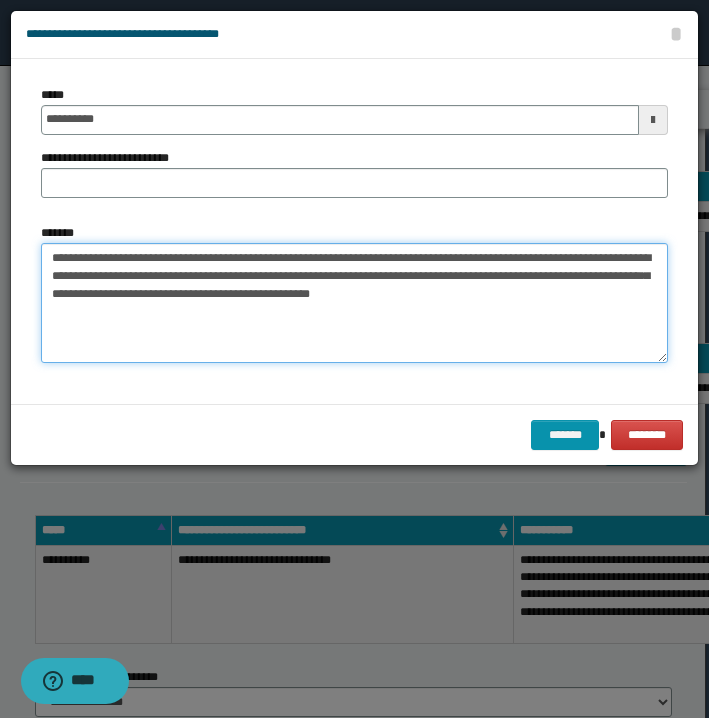 drag, startPoint x: 131, startPoint y: 260, endPoint x: 318, endPoint y: 259, distance: 187.00267 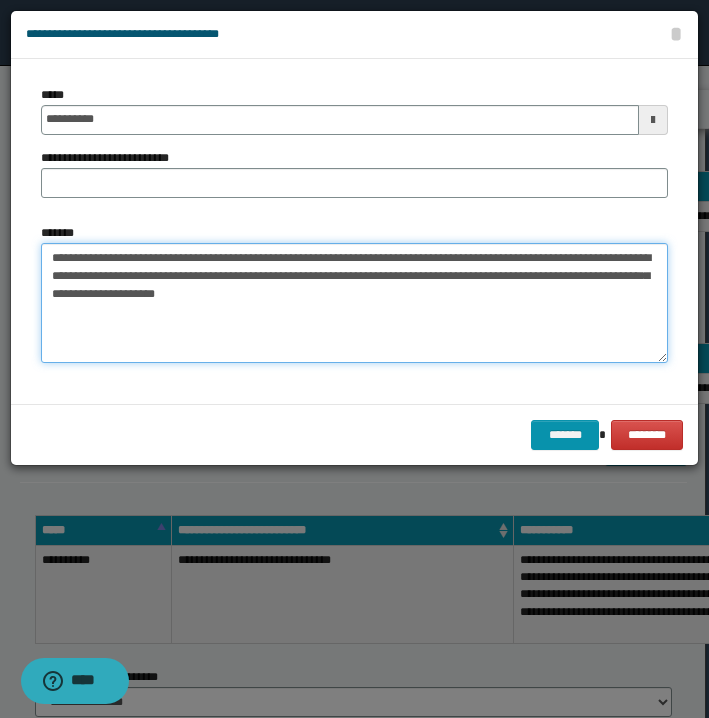 type on "**********" 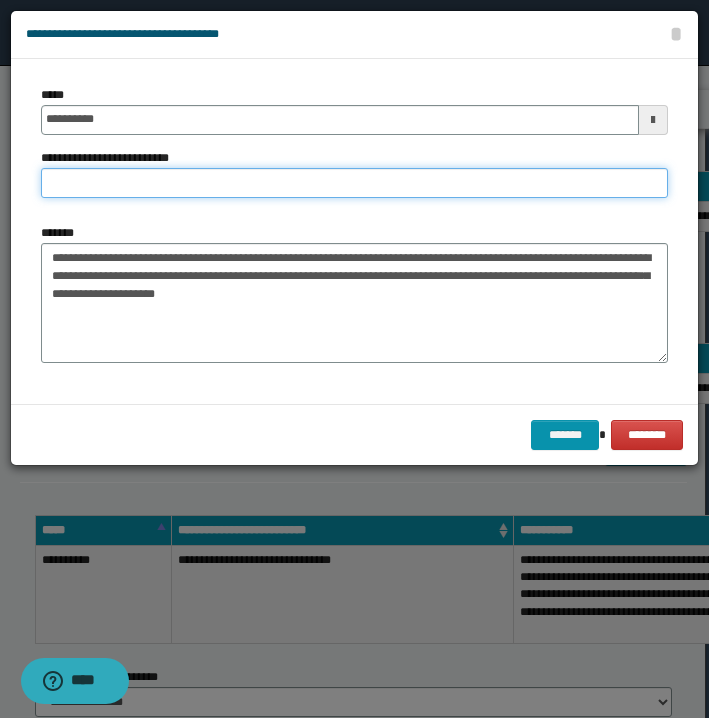 click on "**********" at bounding box center (354, 183) 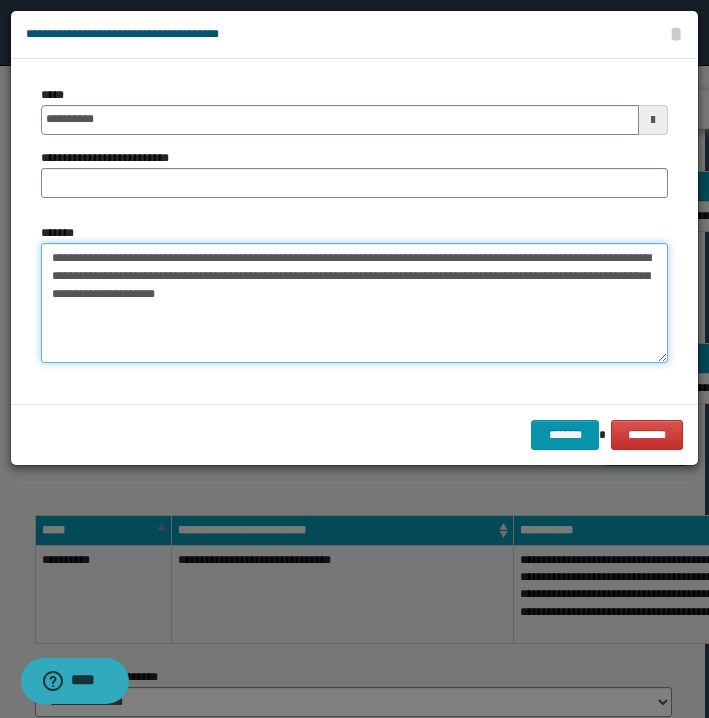 drag, startPoint x: 51, startPoint y: 254, endPoint x: 429, endPoint y: 286, distance: 379.35208 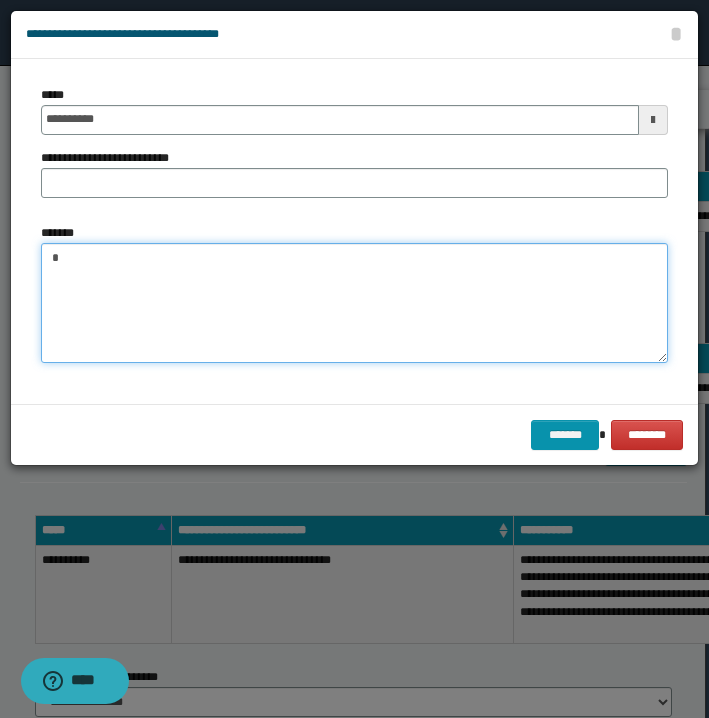 paste on "**********" 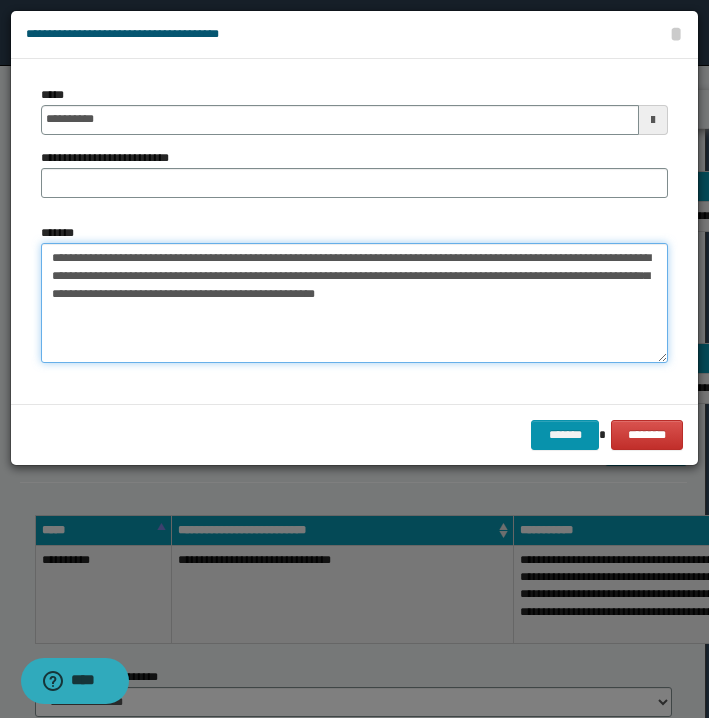 drag, startPoint x: 49, startPoint y: 255, endPoint x: 121, endPoint y: 255, distance: 72 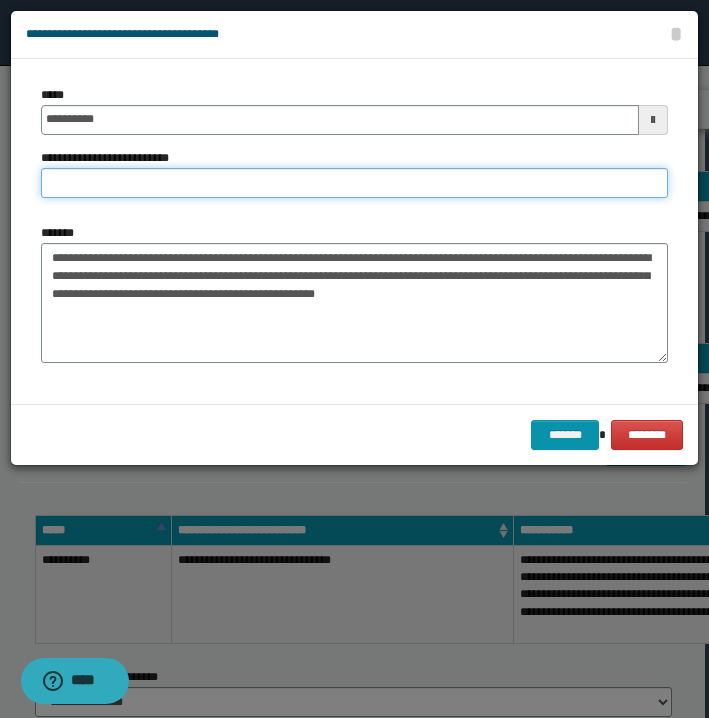 click on "**********" at bounding box center (354, 183) 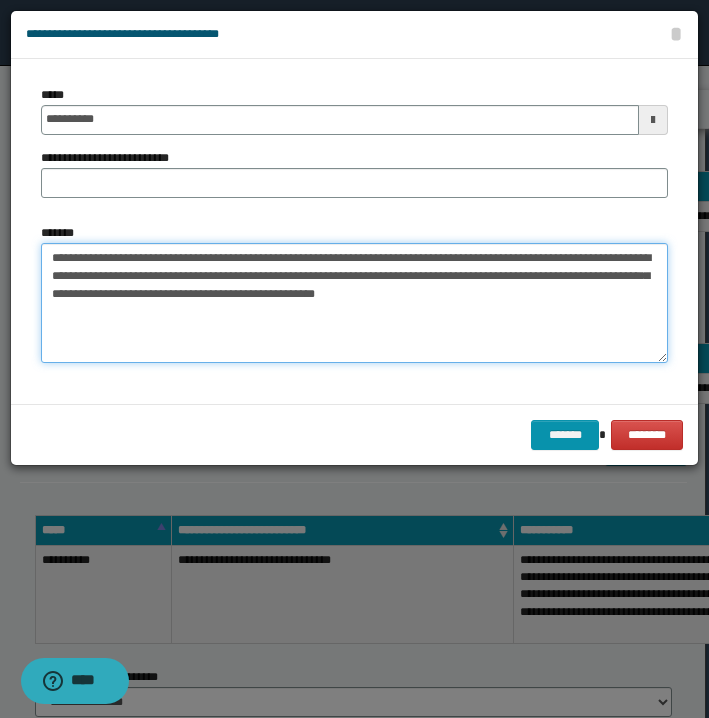 drag, startPoint x: 133, startPoint y: 257, endPoint x: 314, endPoint y: 257, distance: 181 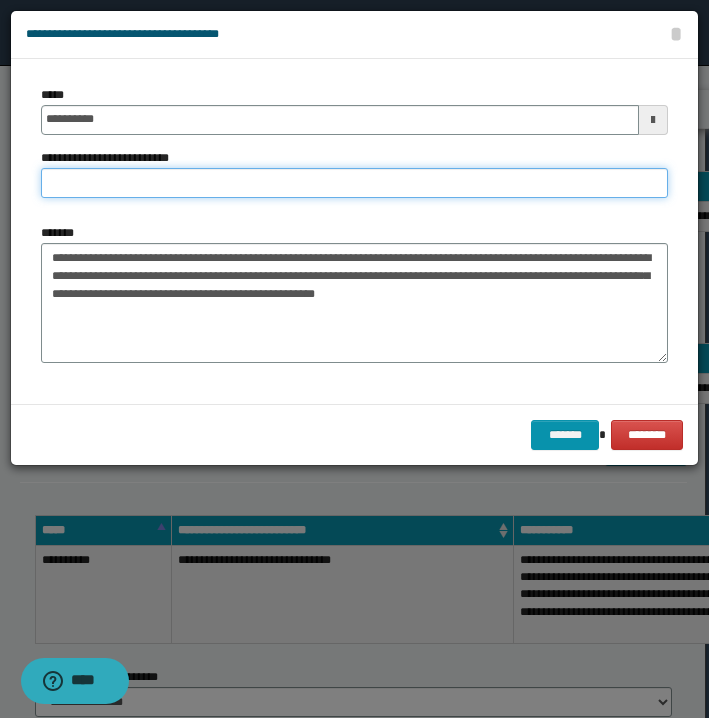 click on "**********" at bounding box center [354, 183] 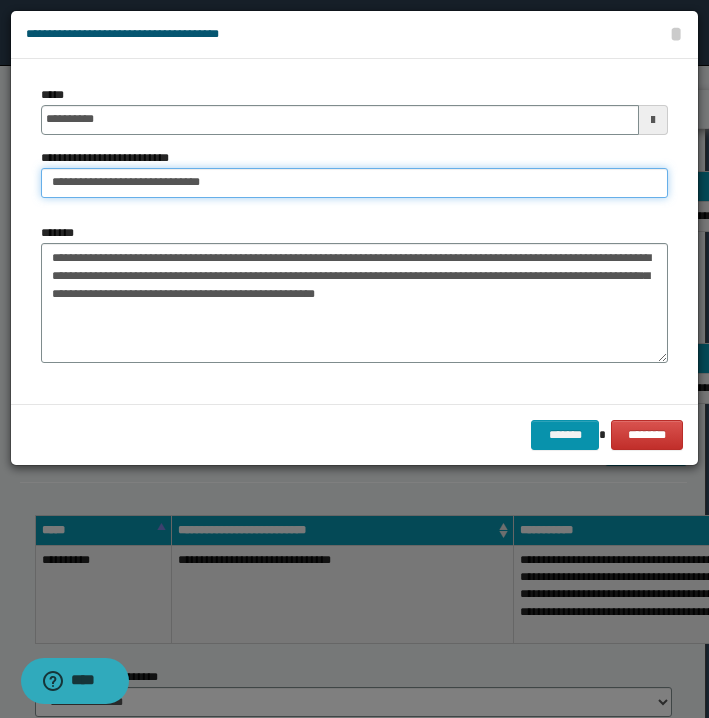 type on "**********" 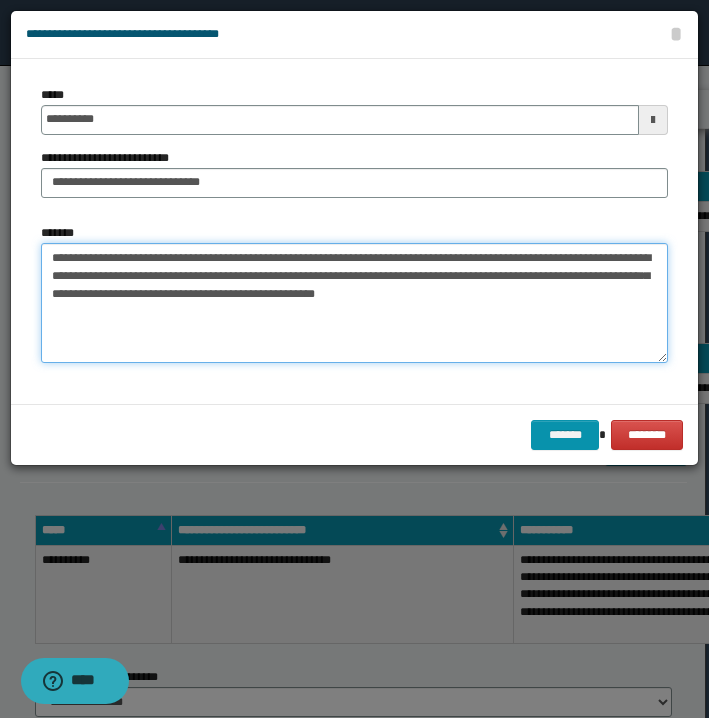 drag, startPoint x: 322, startPoint y: 259, endPoint x: -81, endPoint y: 273, distance: 403.2431 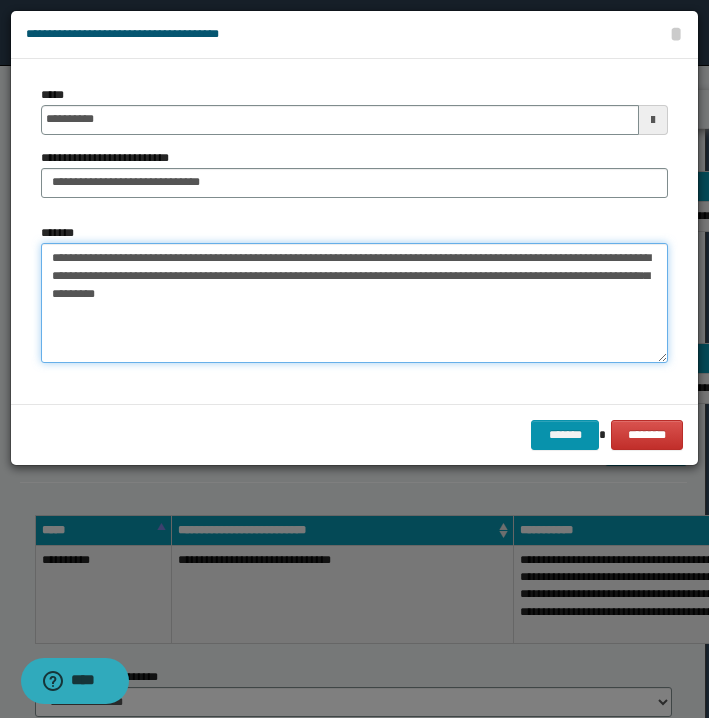 type on "**********" 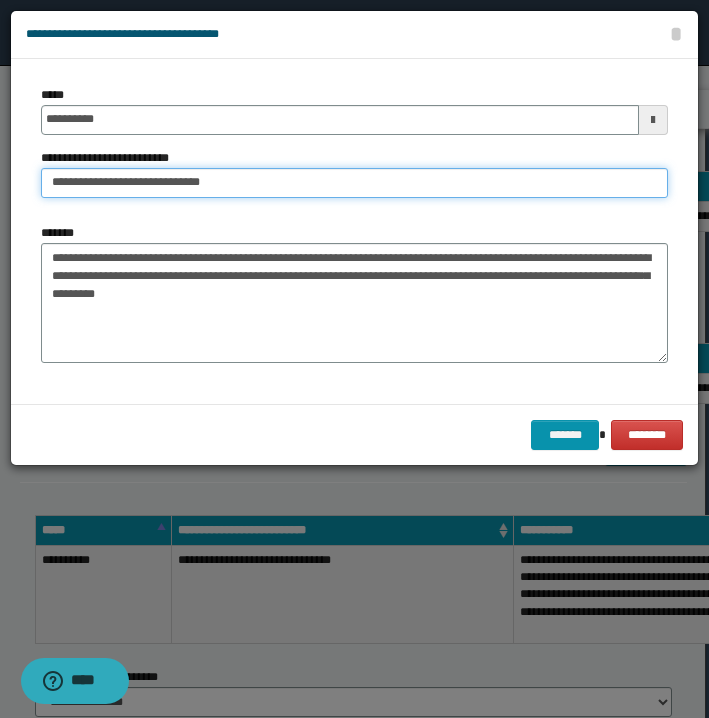 click on "**********" at bounding box center (354, 183) 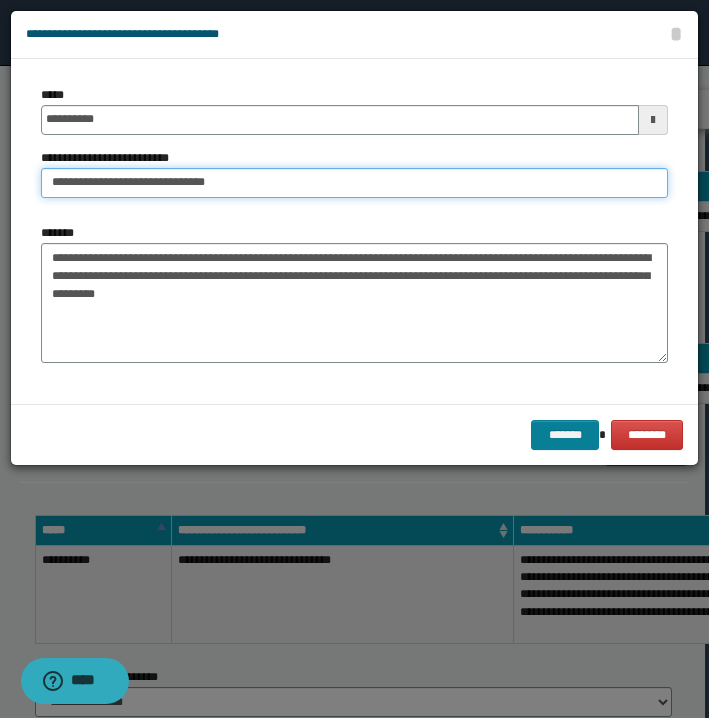 type on "**********" 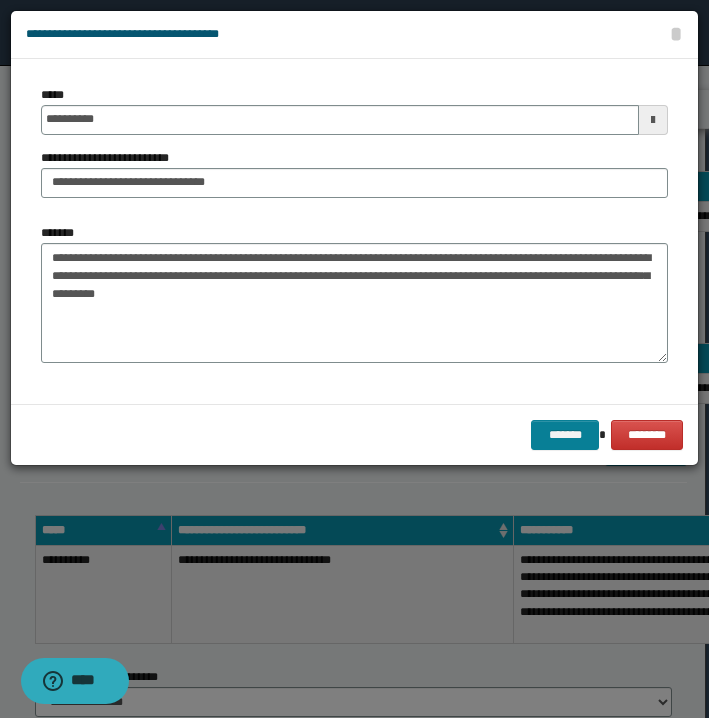 click on "*******" at bounding box center (565, 435) 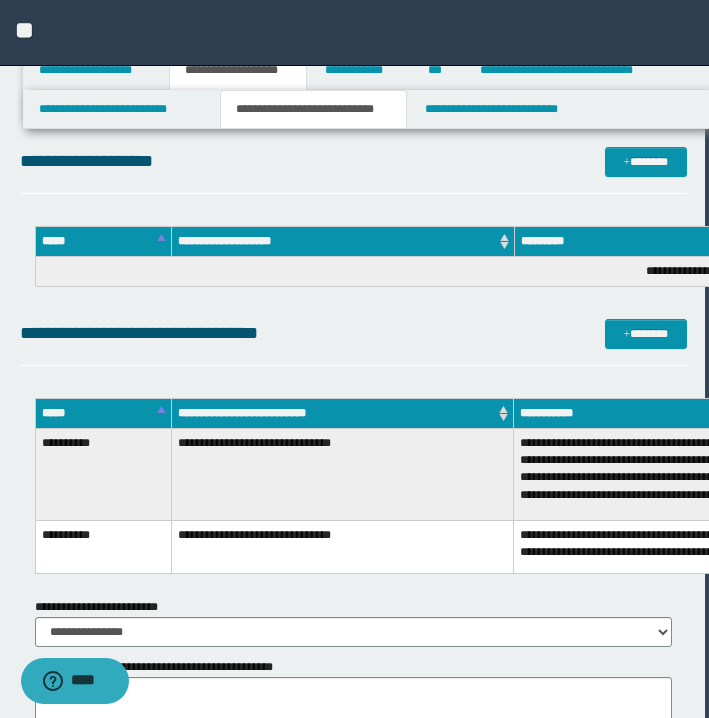 scroll, scrollTop: 1005, scrollLeft: 1, axis: both 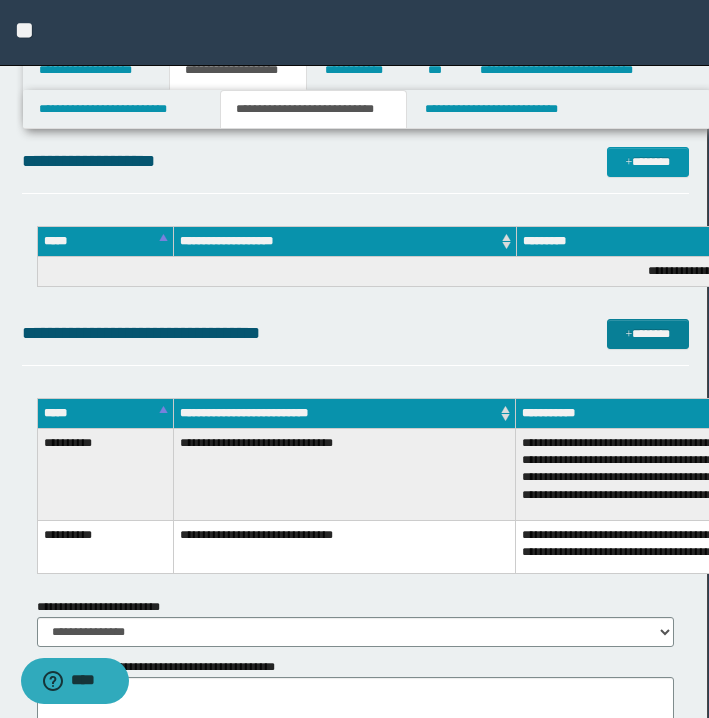 click on "*******" at bounding box center (648, 334) 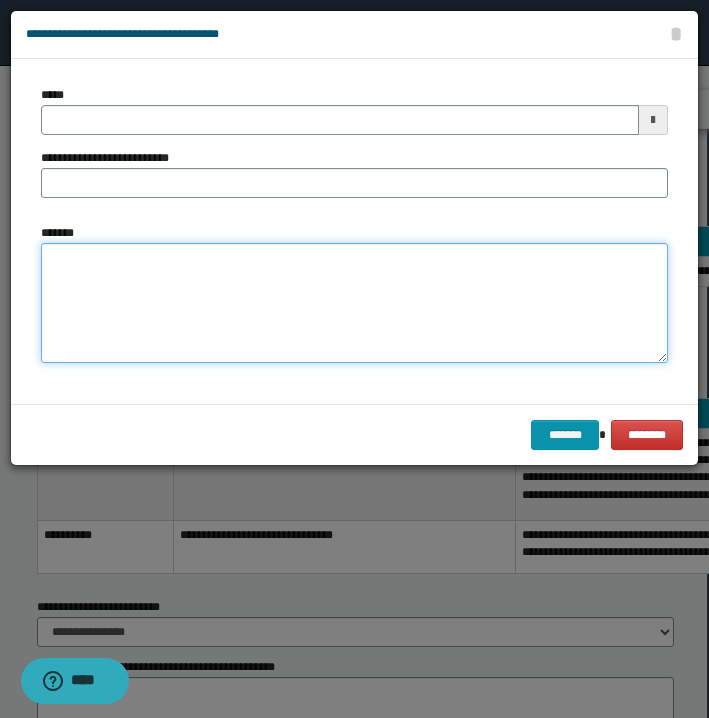click on "*******" at bounding box center (354, 303) 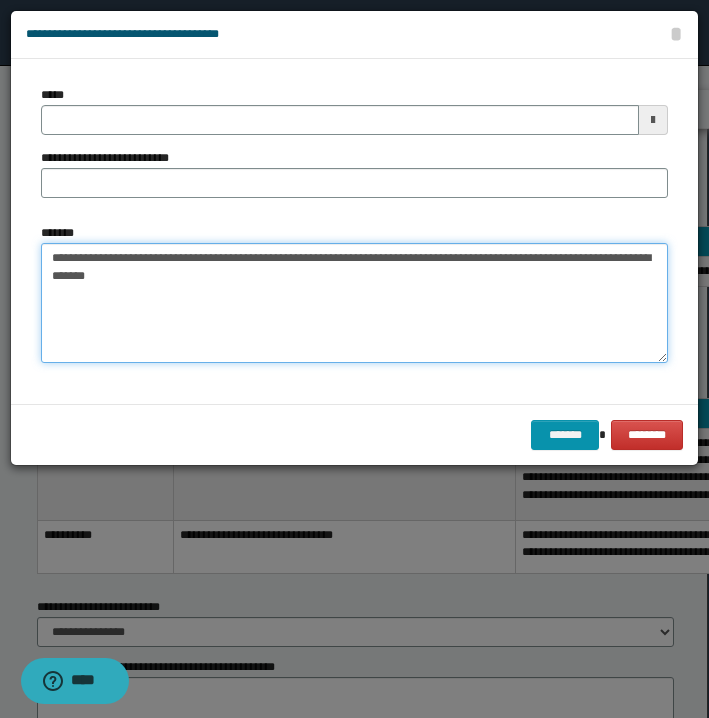 drag, startPoint x: 53, startPoint y: 252, endPoint x: 125, endPoint y: 254, distance: 72.02777 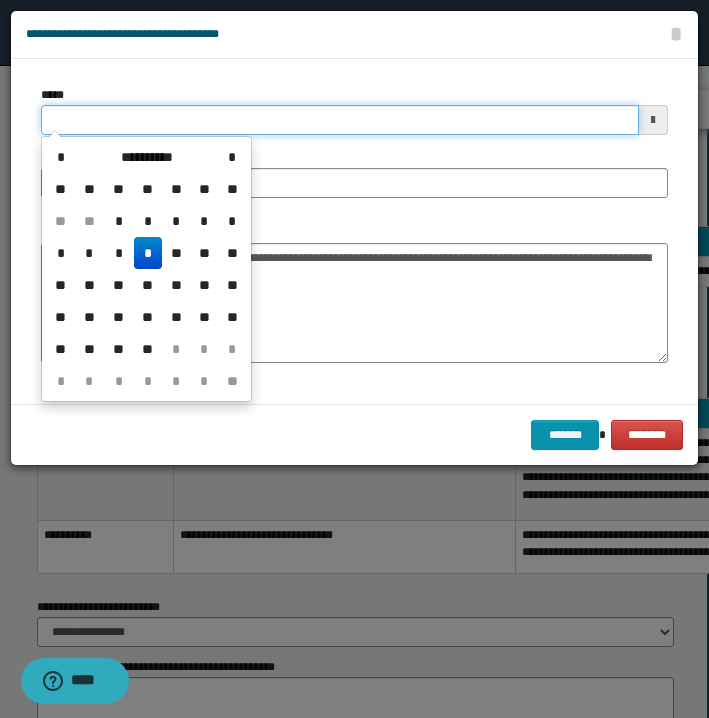 click on "*****" at bounding box center [340, 120] 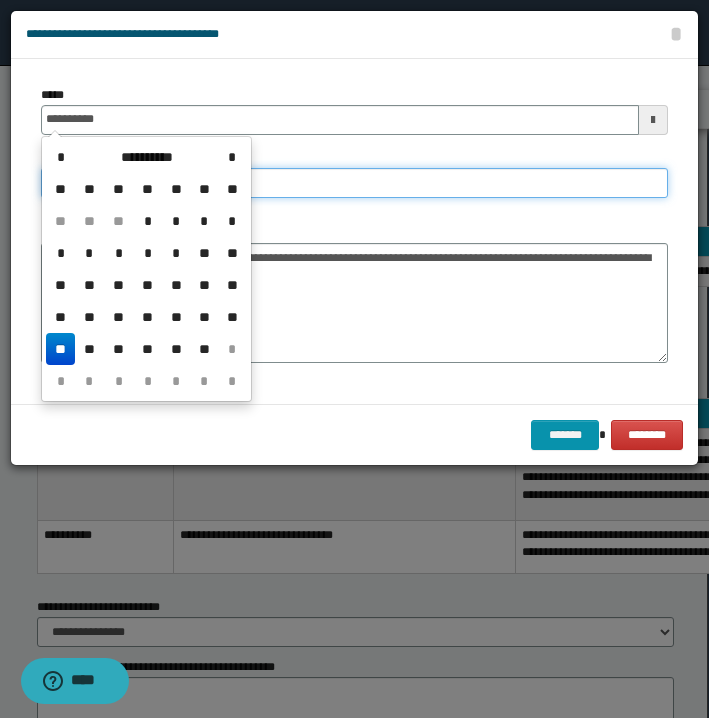 type on "**********" 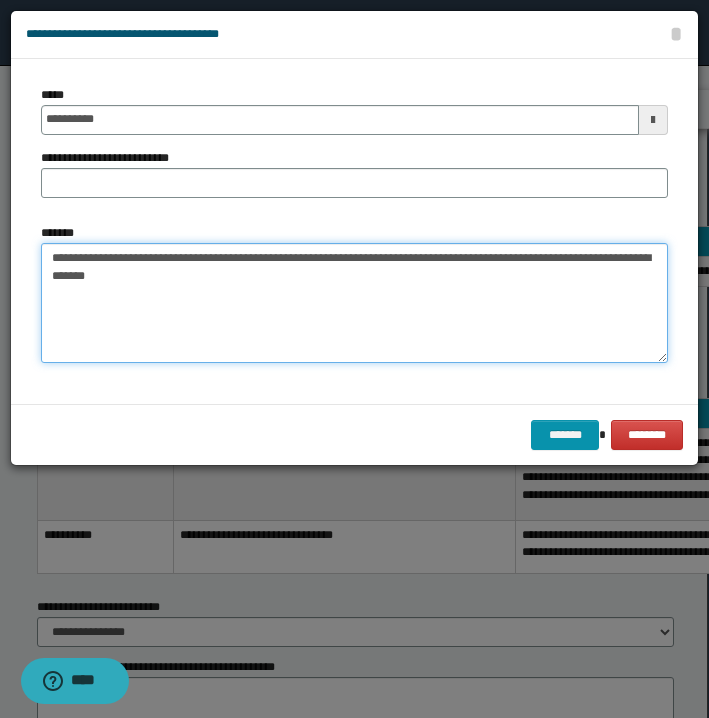 drag, startPoint x: 128, startPoint y: 259, endPoint x: 447, endPoint y: 257, distance: 319.00626 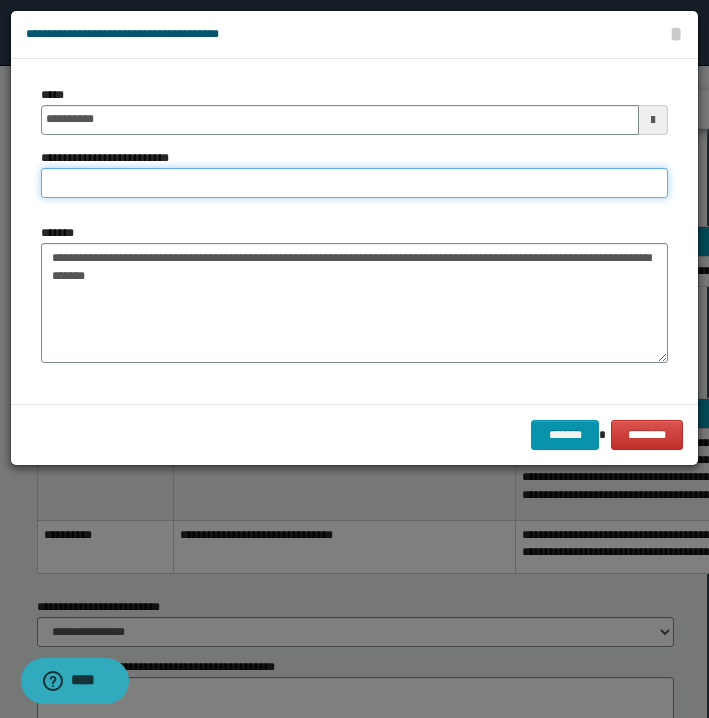 click on "**********" at bounding box center (354, 183) 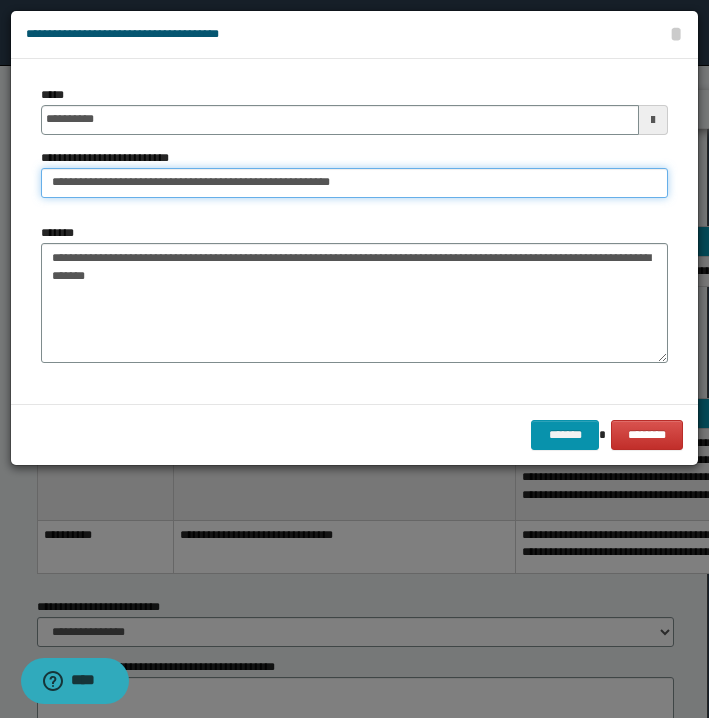 type on "**********" 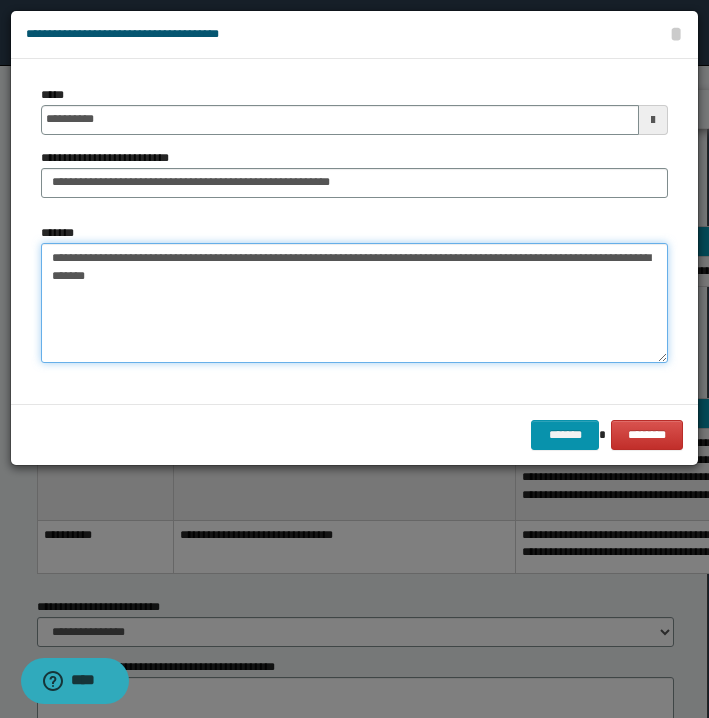 drag, startPoint x: 455, startPoint y: 258, endPoint x: 48, endPoint y: 260, distance: 407.0049 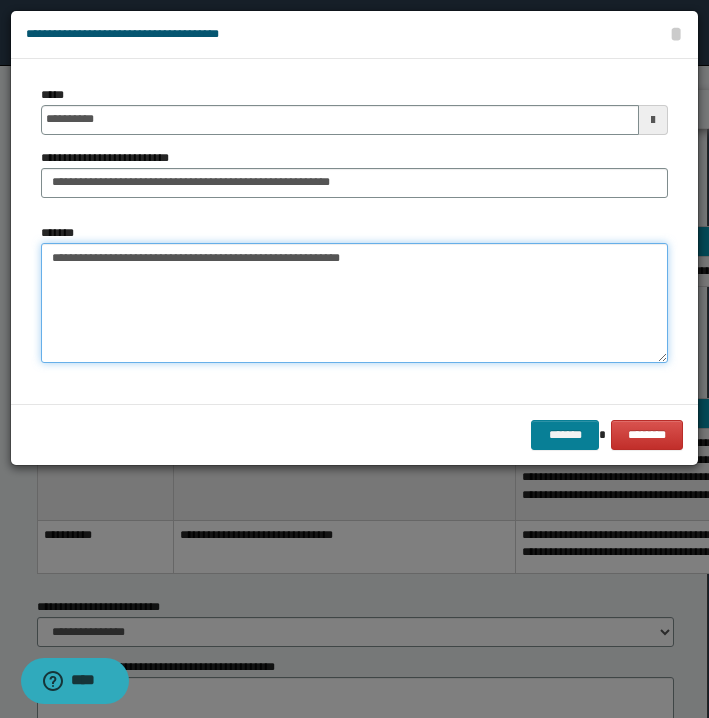 type on "**********" 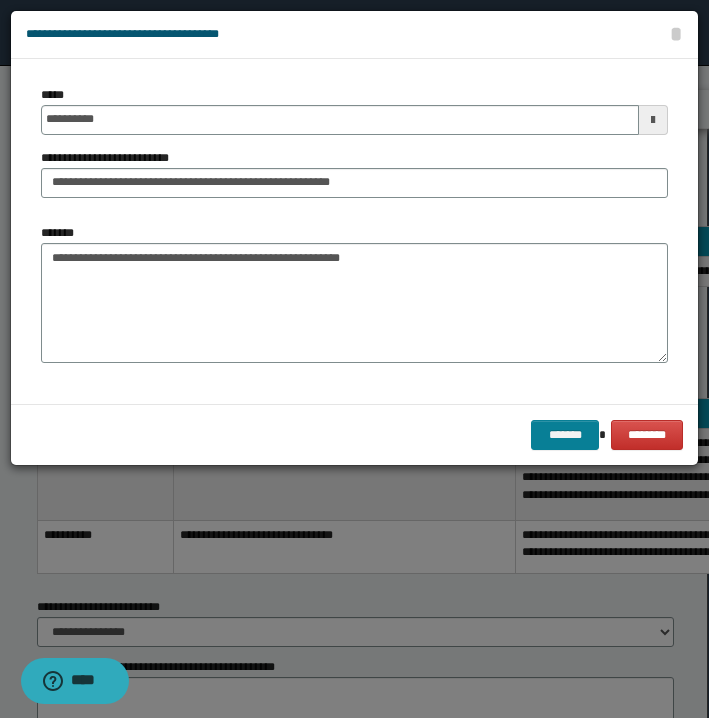 click on "*******" at bounding box center [565, 435] 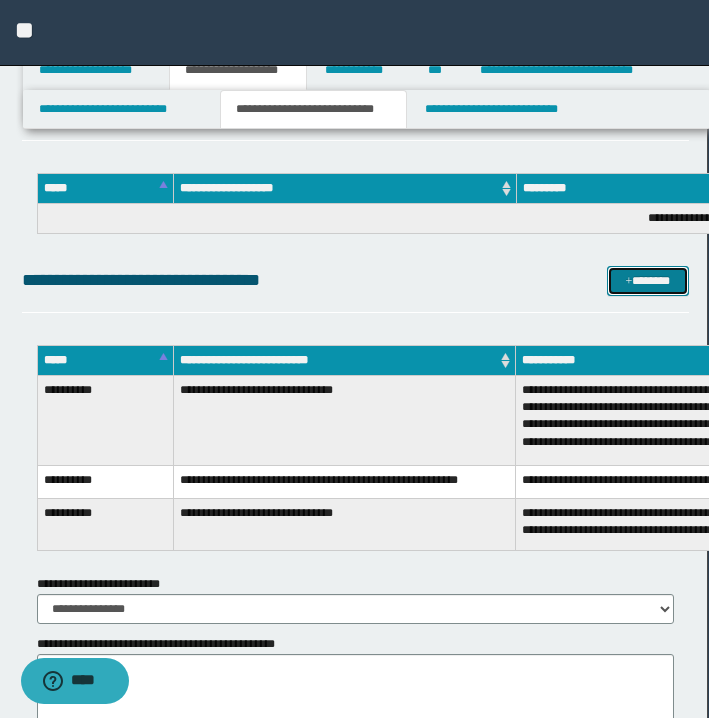 scroll, scrollTop: 1058, scrollLeft: 0, axis: vertical 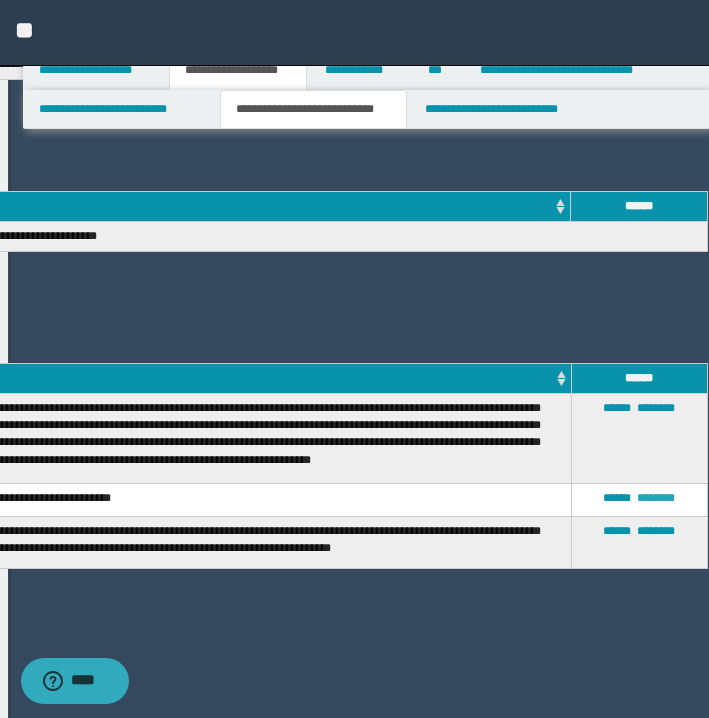 click on "********" at bounding box center (656, 498) 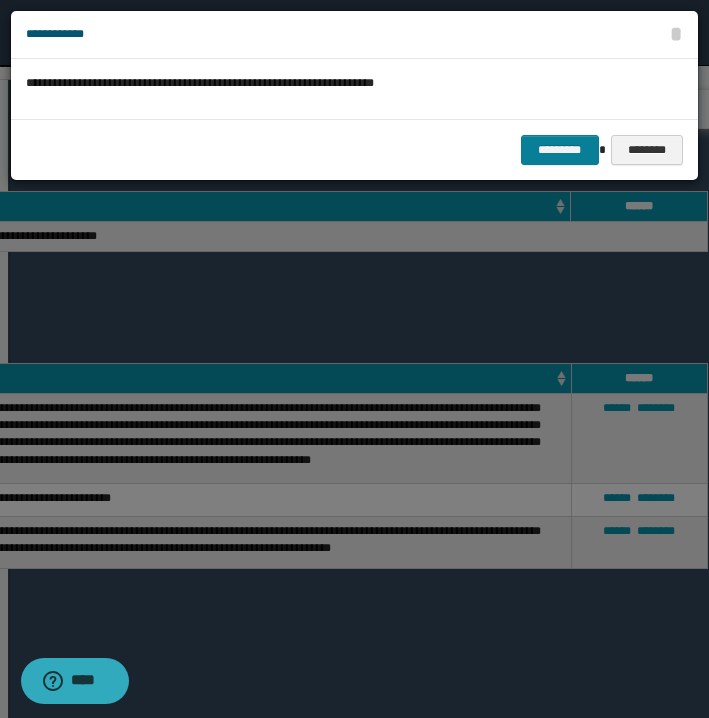 click on "*********" at bounding box center [560, 150] 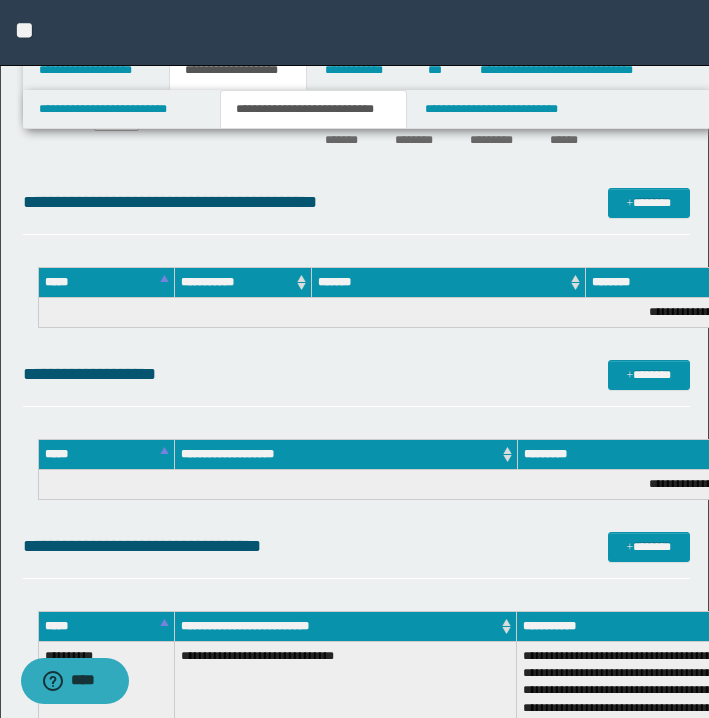 scroll, scrollTop: 807, scrollLeft: 0, axis: vertical 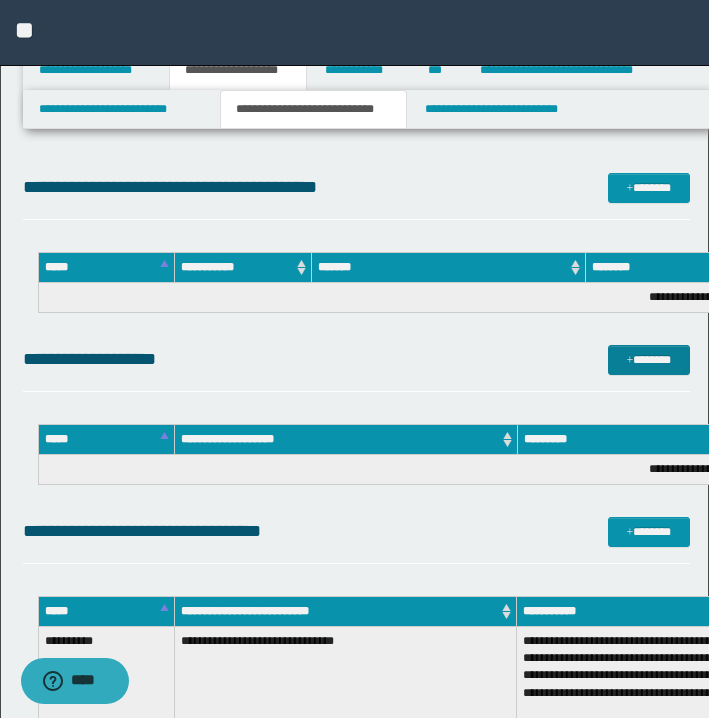 click on "*******" at bounding box center (649, 360) 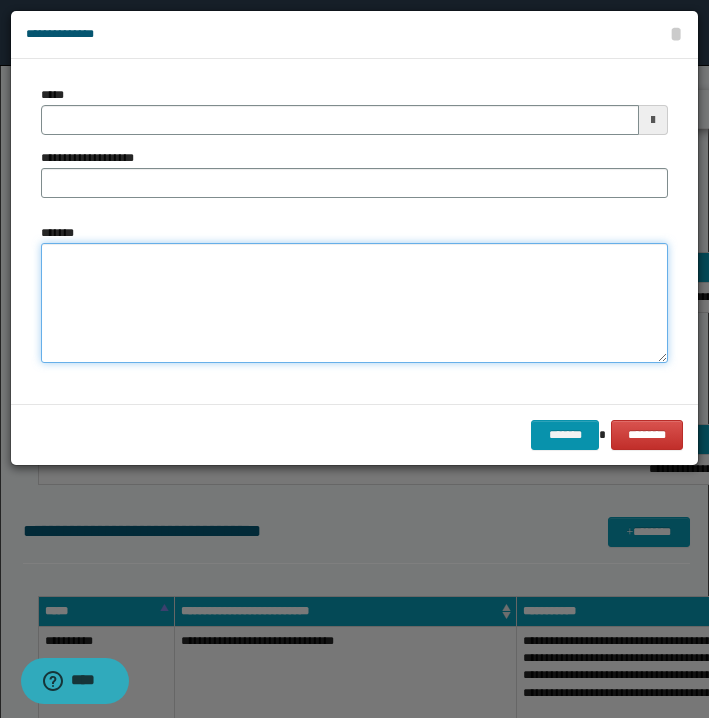 click on "*******" at bounding box center [354, 303] 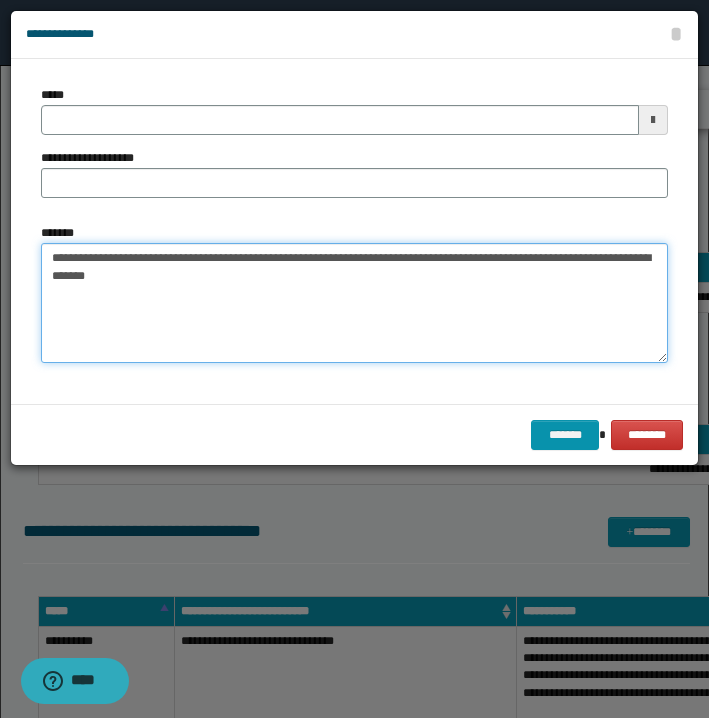 drag, startPoint x: 51, startPoint y: 254, endPoint x: 123, endPoint y: 252, distance: 72.02777 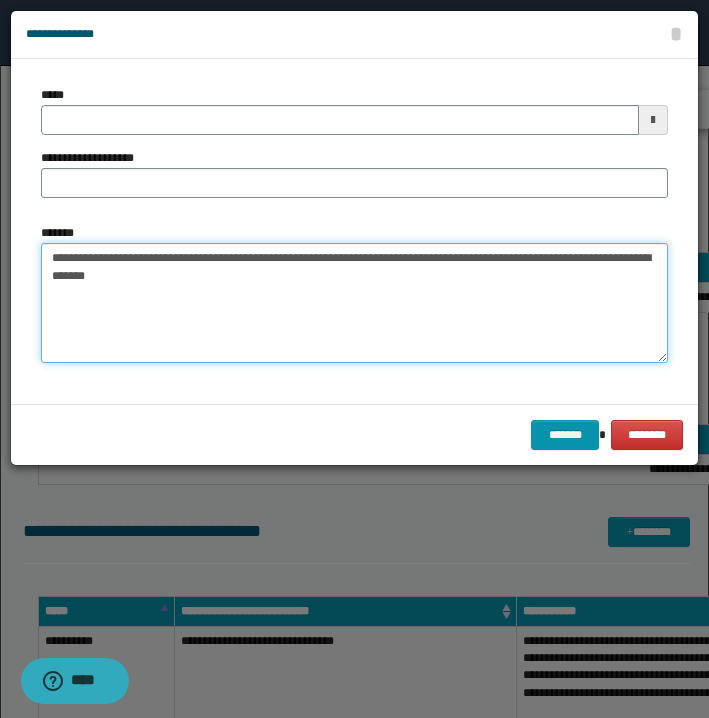 type 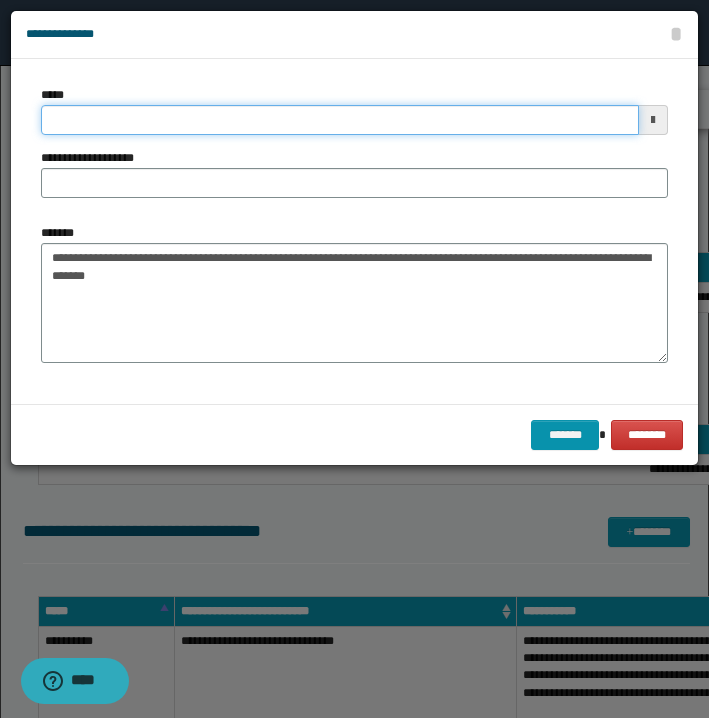 click on "*****" at bounding box center [340, 120] 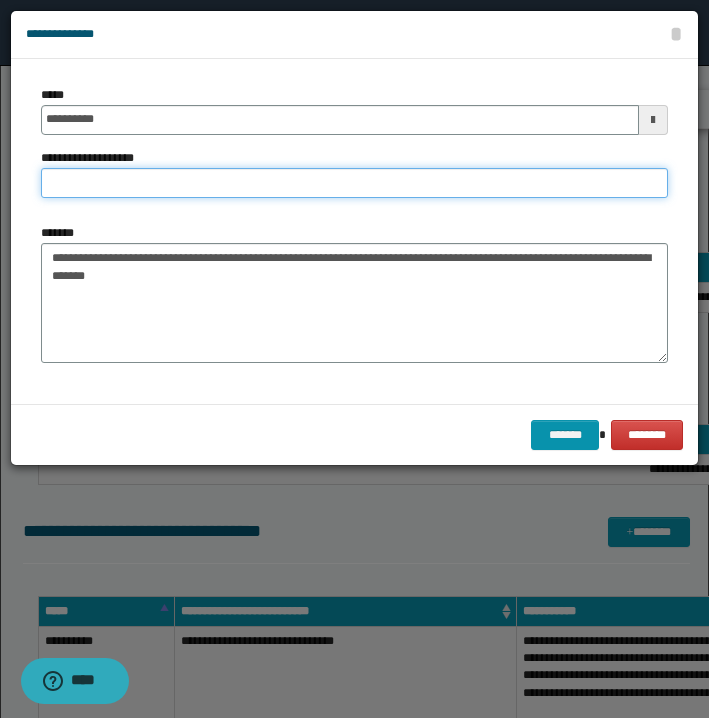 type on "**********" 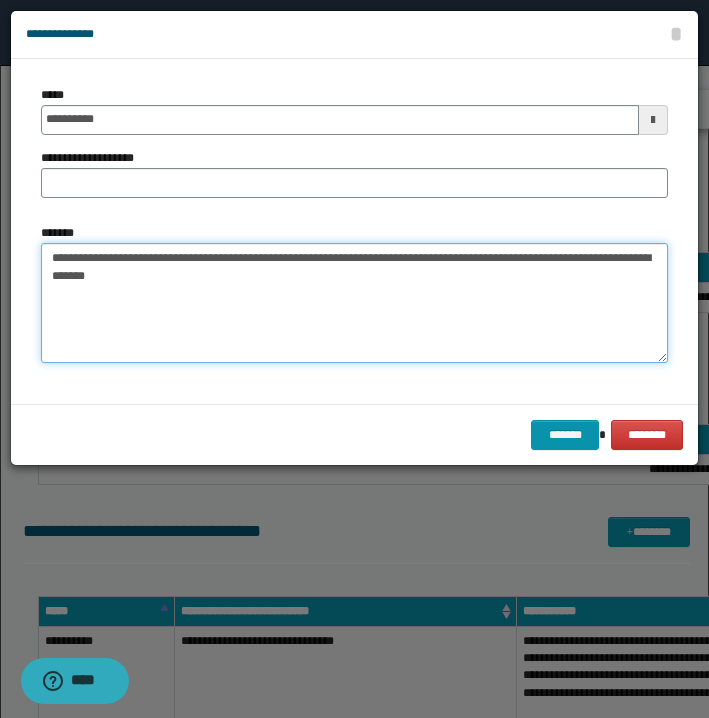 drag, startPoint x: 133, startPoint y: 254, endPoint x: 448, endPoint y: 263, distance: 315.12854 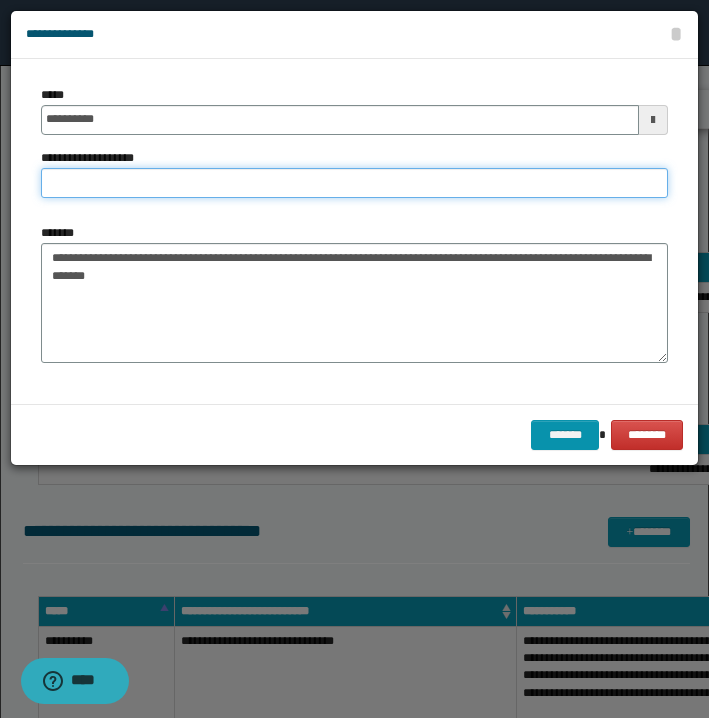 click on "**********" at bounding box center (354, 183) 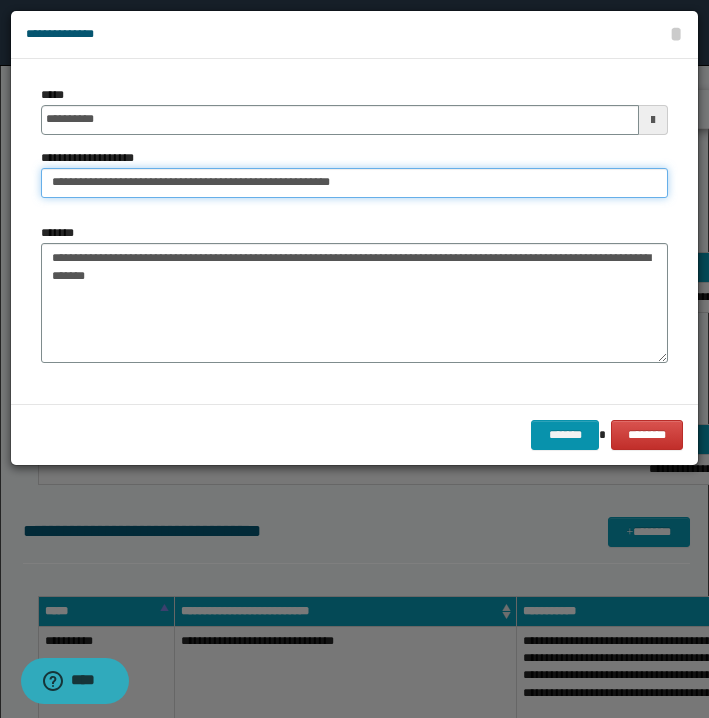type on "**********" 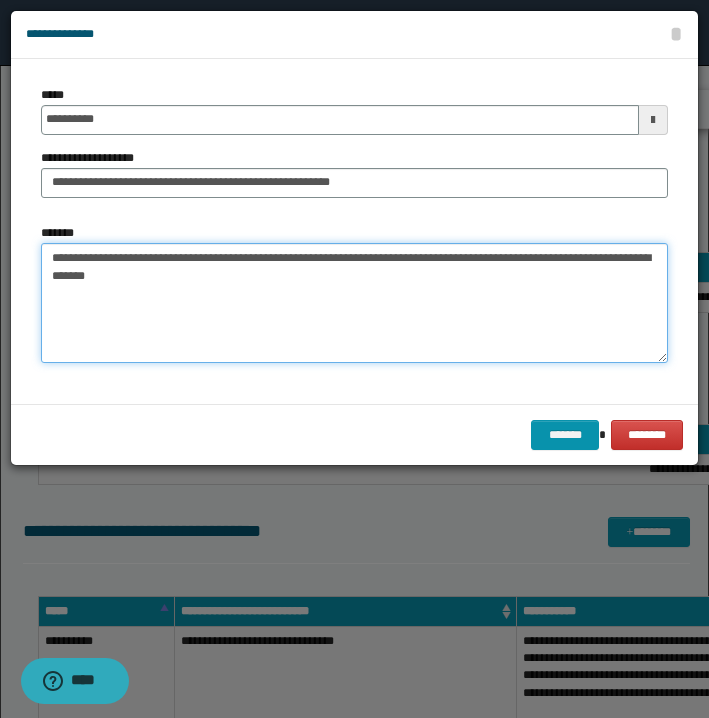 drag, startPoint x: 457, startPoint y: 264, endPoint x: 196, endPoint y: 278, distance: 261.3752 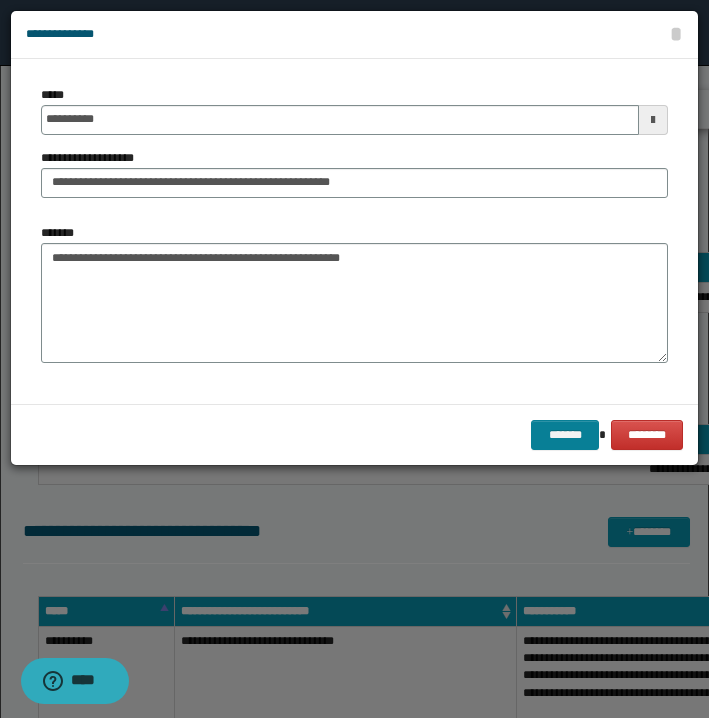 click on "*******" at bounding box center (565, 435) 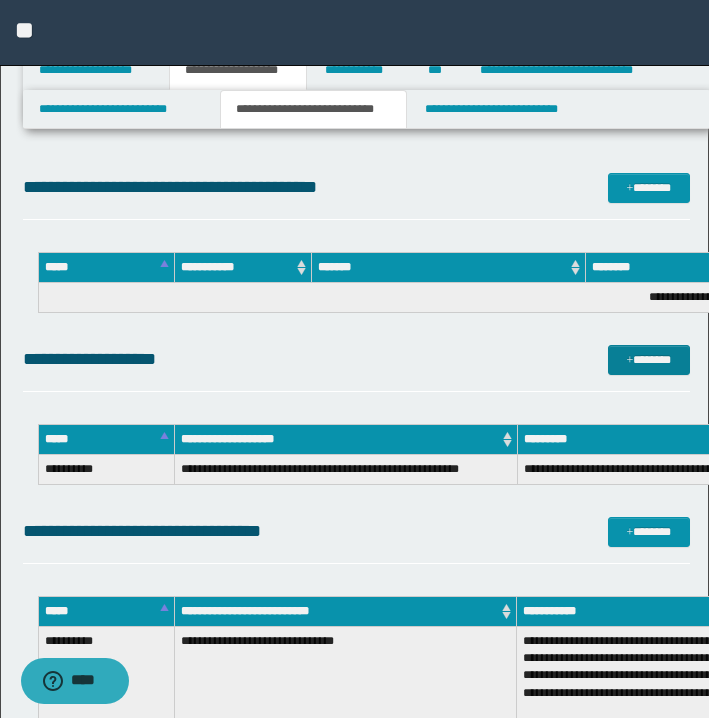 click on "*******" at bounding box center [649, 360] 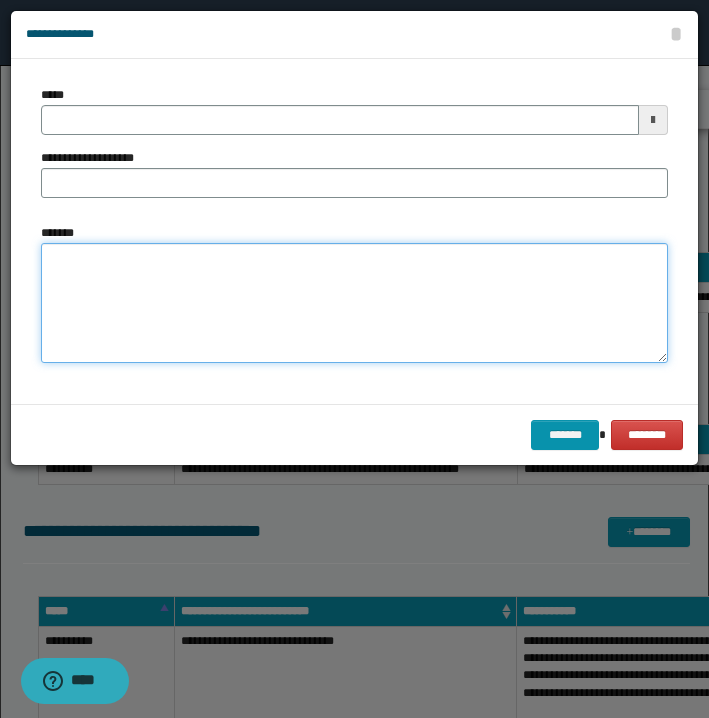 click on "*******" at bounding box center [354, 303] 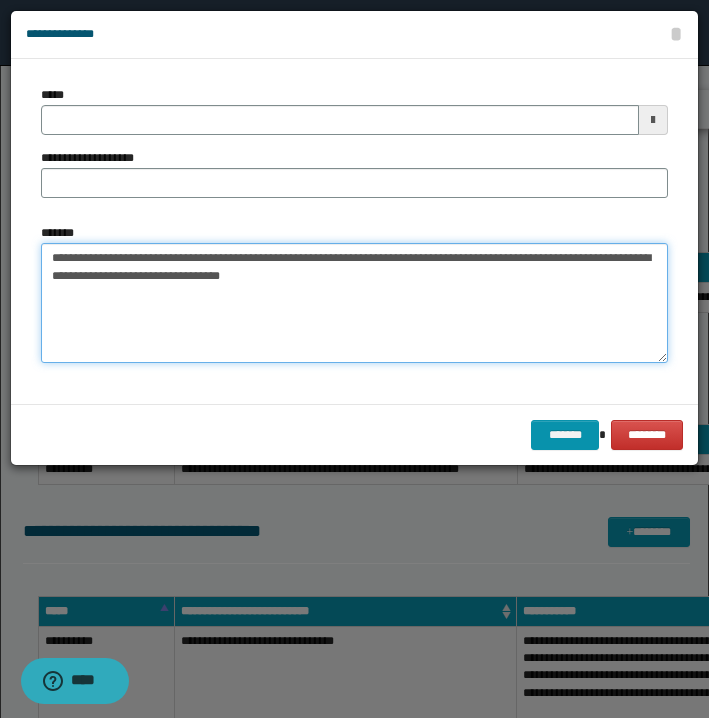 drag, startPoint x: 46, startPoint y: 258, endPoint x: 125, endPoint y: 258, distance: 79 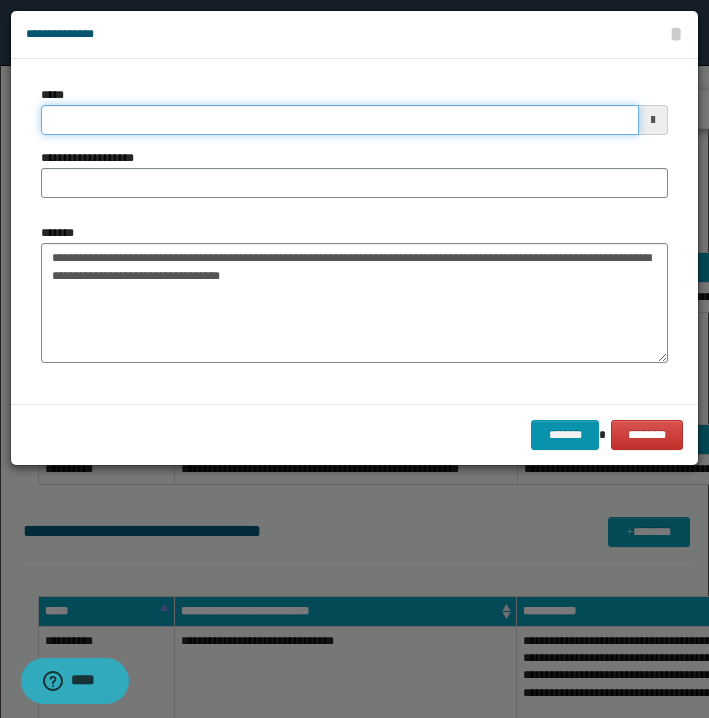 click on "*****" at bounding box center (340, 120) 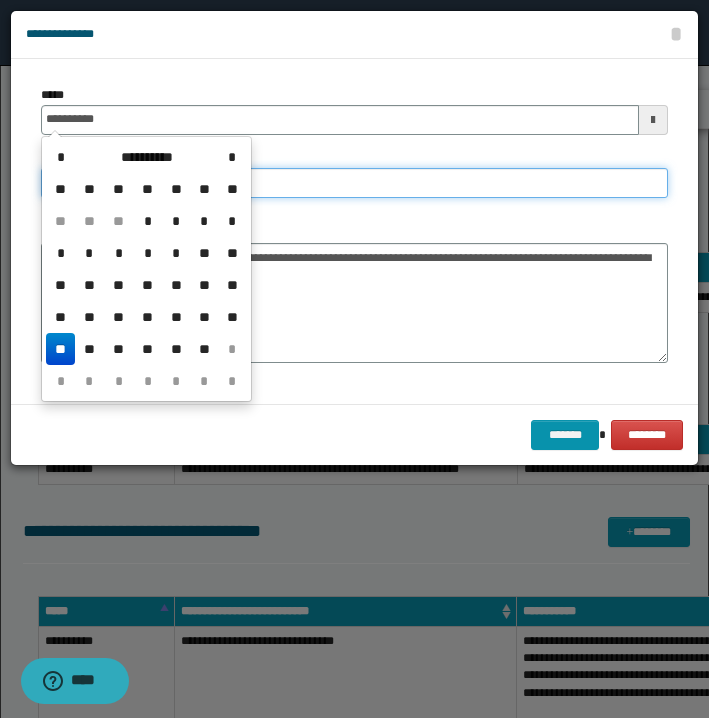 type on "**********" 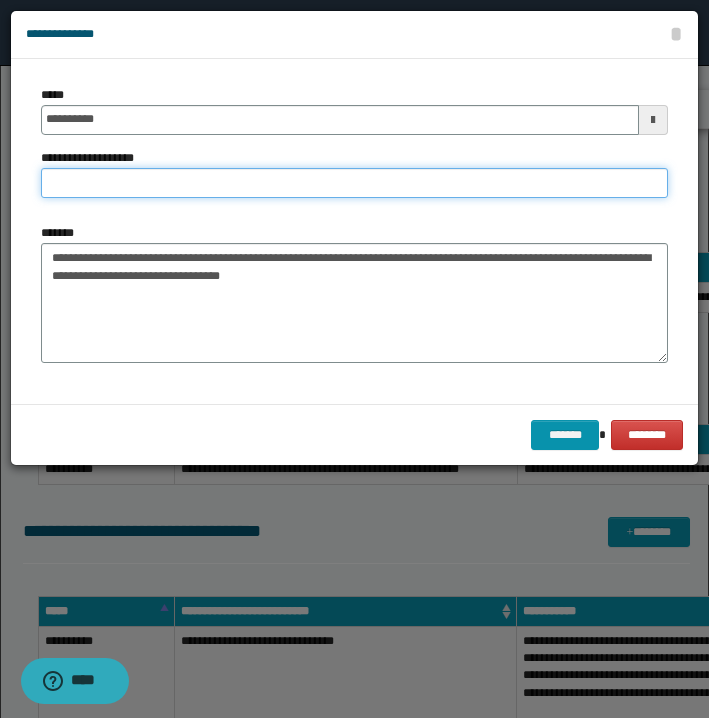 click on "**********" at bounding box center (354, 183) 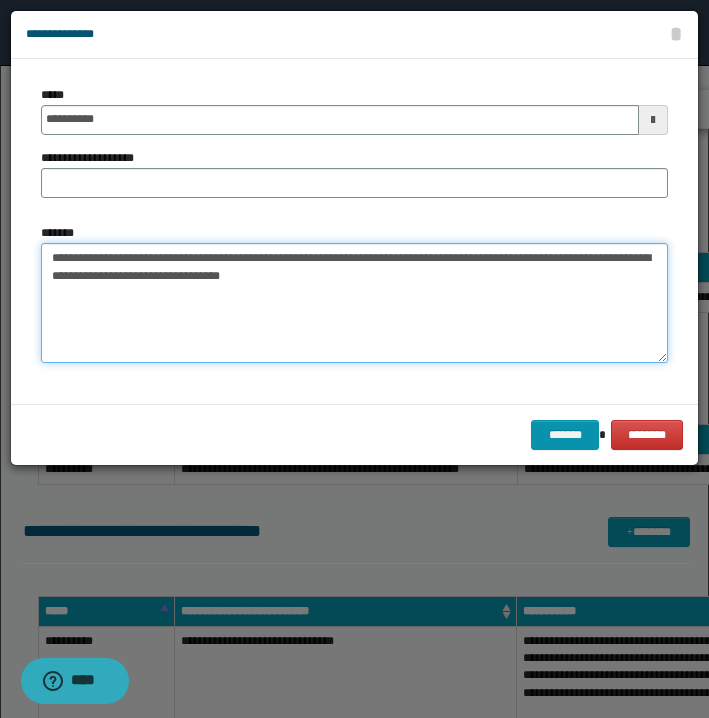 drag, startPoint x: 131, startPoint y: 254, endPoint x: 445, endPoint y: 253, distance: 314.0016 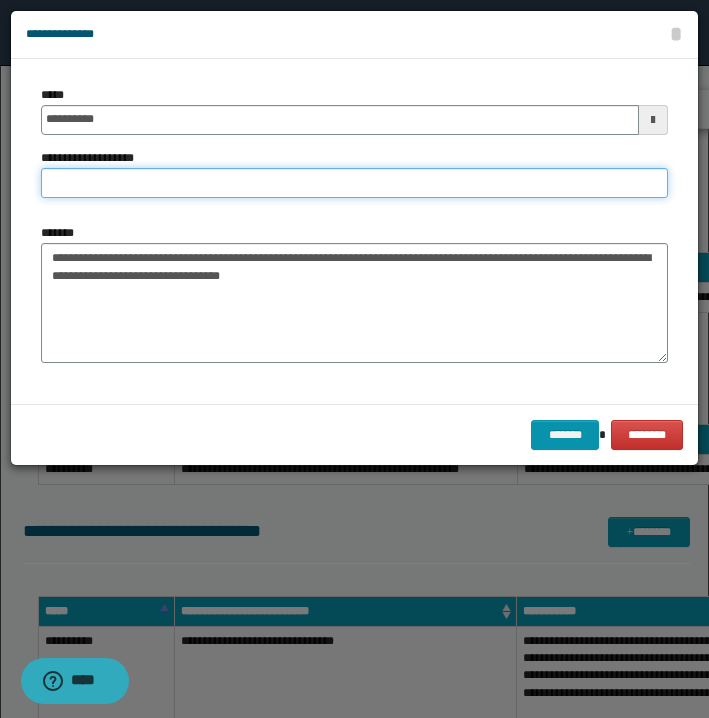 click on "**********" at bounding box center (354, 183) 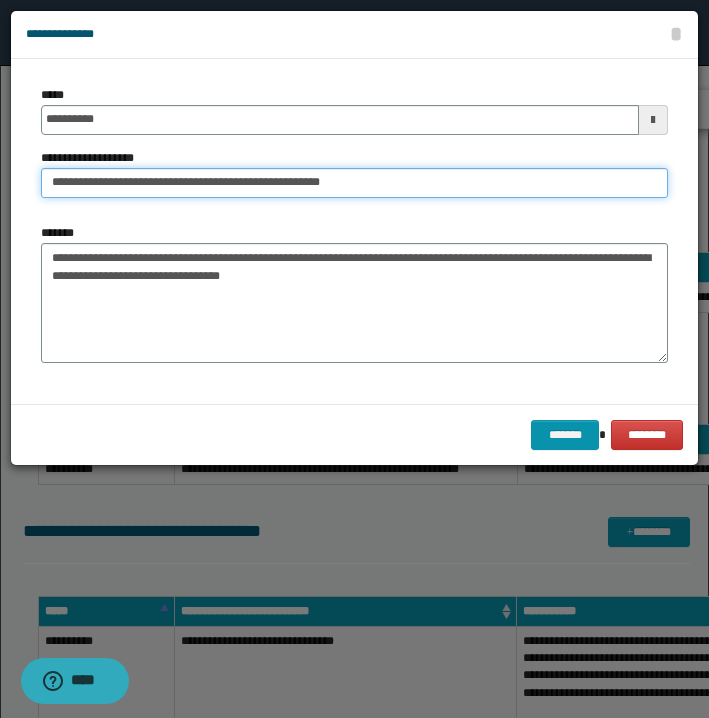 type on "**********" 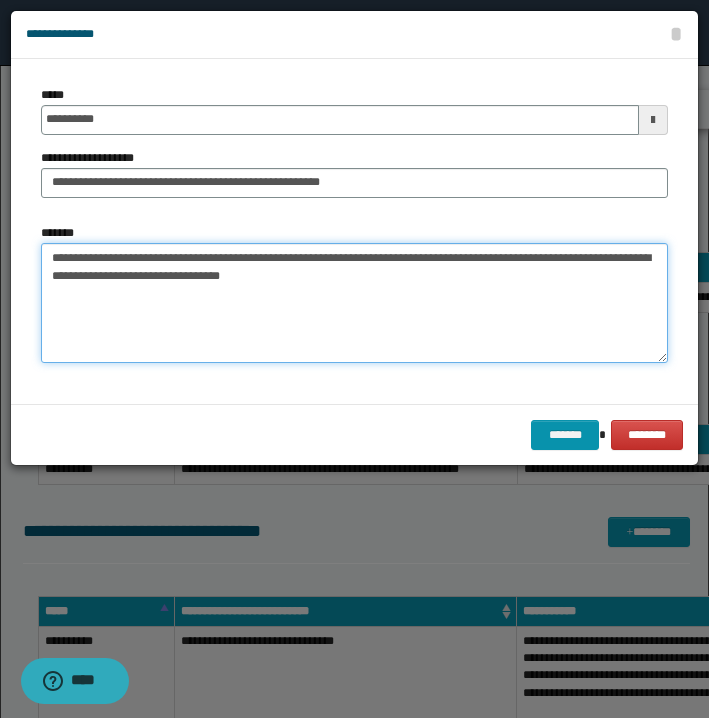 drag, startPoint x: 456, startPoint y: 259, endPoint x: 29, endPoint y: 182, distance: 433.8871 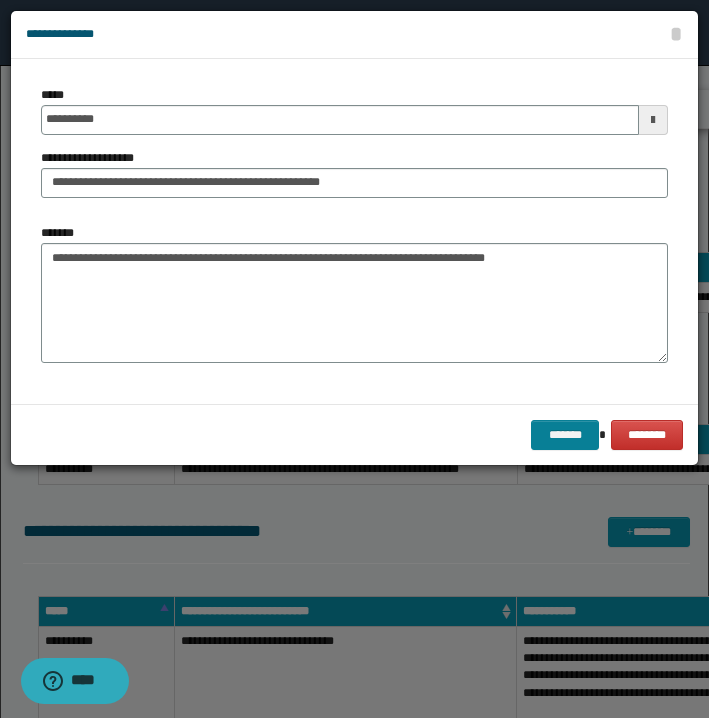 click on "*******" at bounding box center [565, 435] 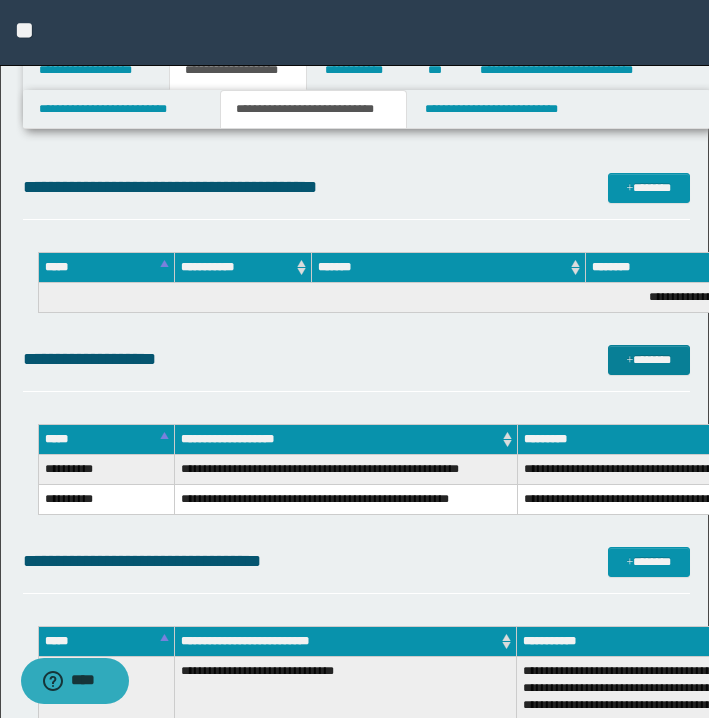 click at bounding box center [630, 361] 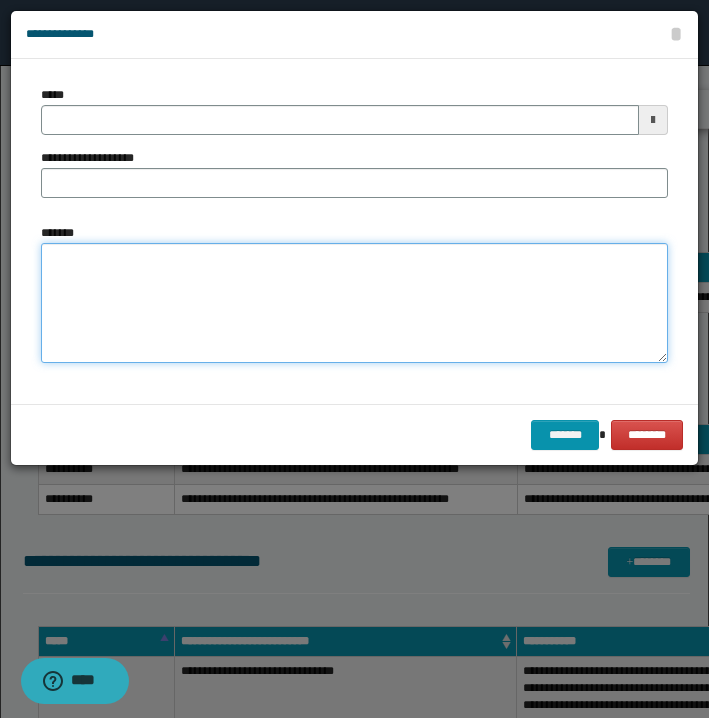 click on "*******" at bounding box center (354, 303) 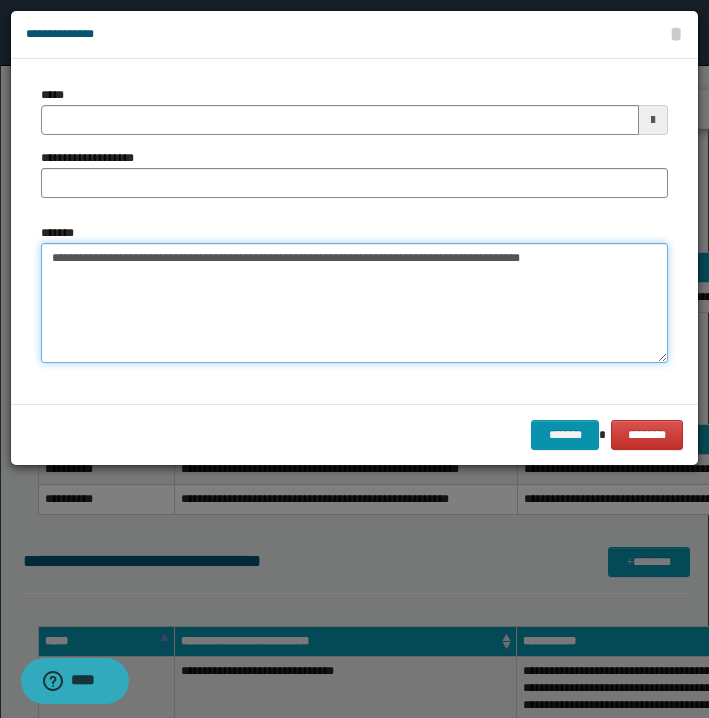 drag, startPoint x: 54, startPoint y: 253, endPoint x: 113, endPoint y: 257, distance: 59.135437 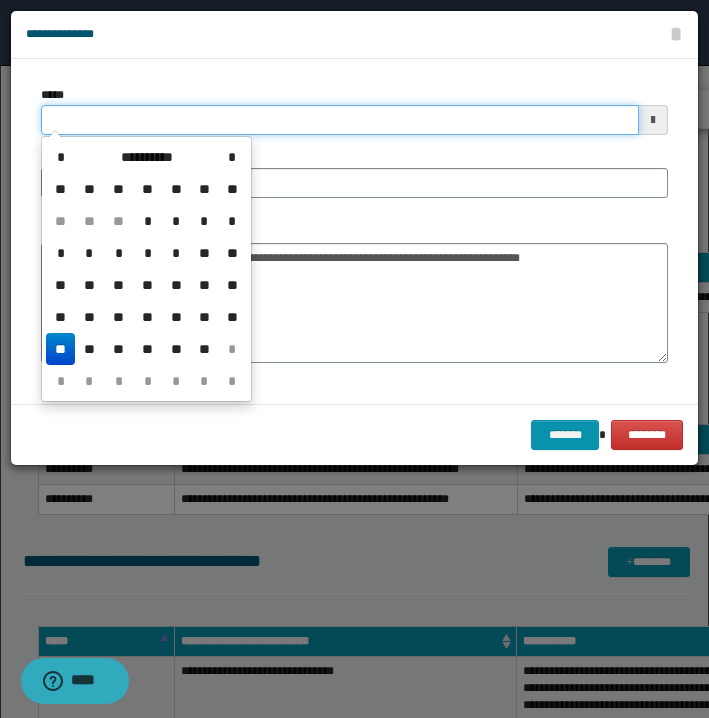 click on "*****" at bounding box center (340, 120) 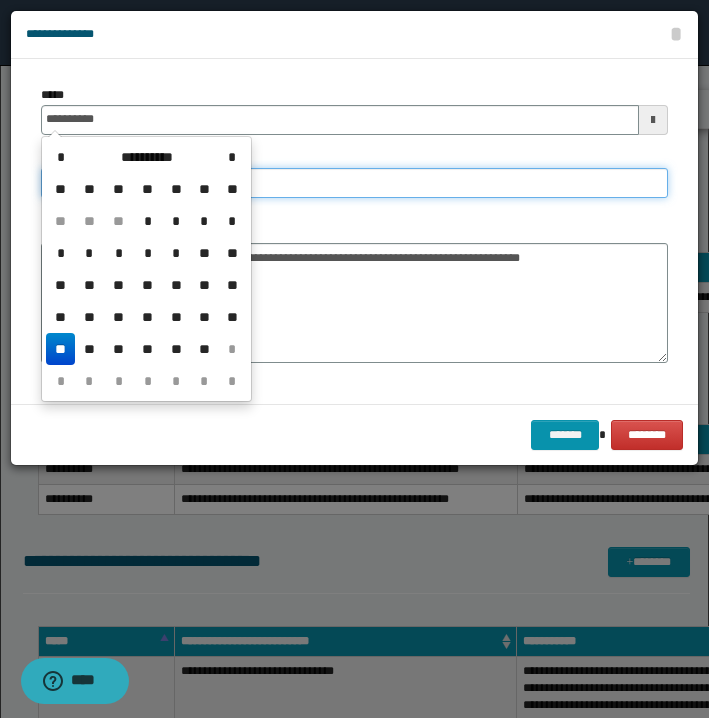 type on "**********" 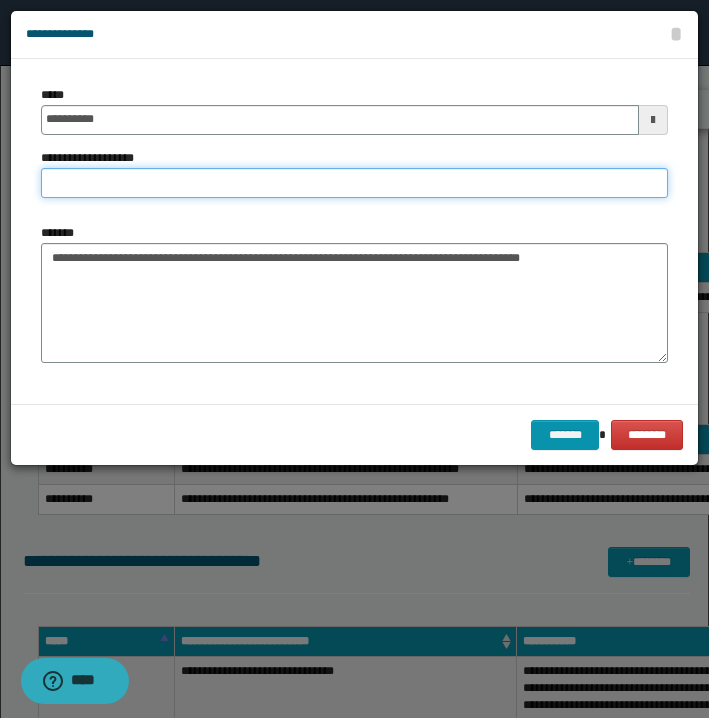 click on "**********" at bounding box center (354, 183) 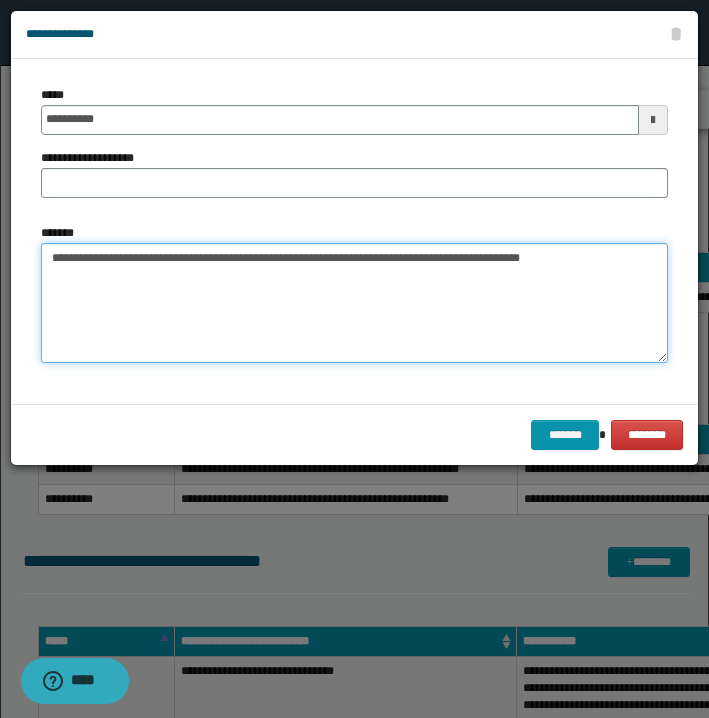 drag, startPoint x: 132, startPoint y: 259, endPoint x: 453, endPoint y: 256, distance: 321.014 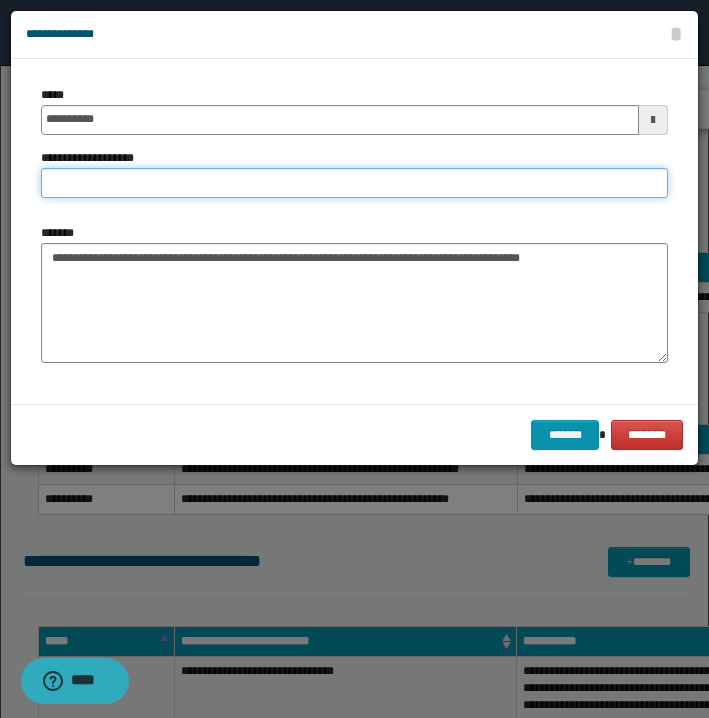 click on "**********" at bounding box center (354, 183) 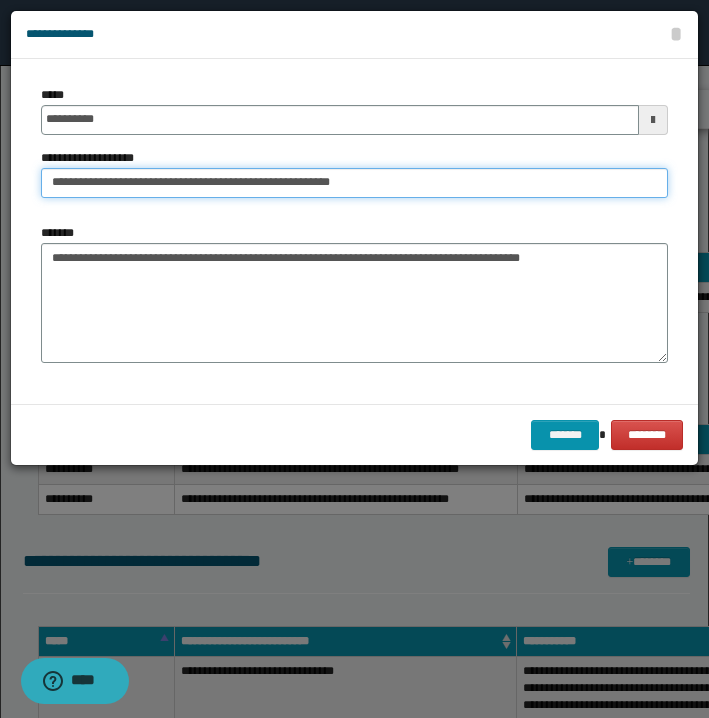 type on "**********" 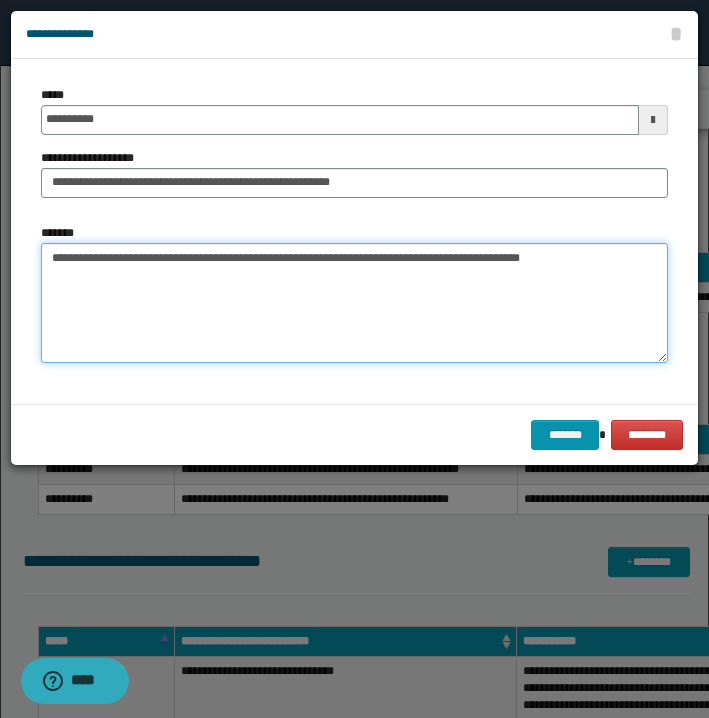 drag, startPoint x: 455, startPoint y: 255, endPoint x: 44, endPoint y: 240, distance: 411.27362 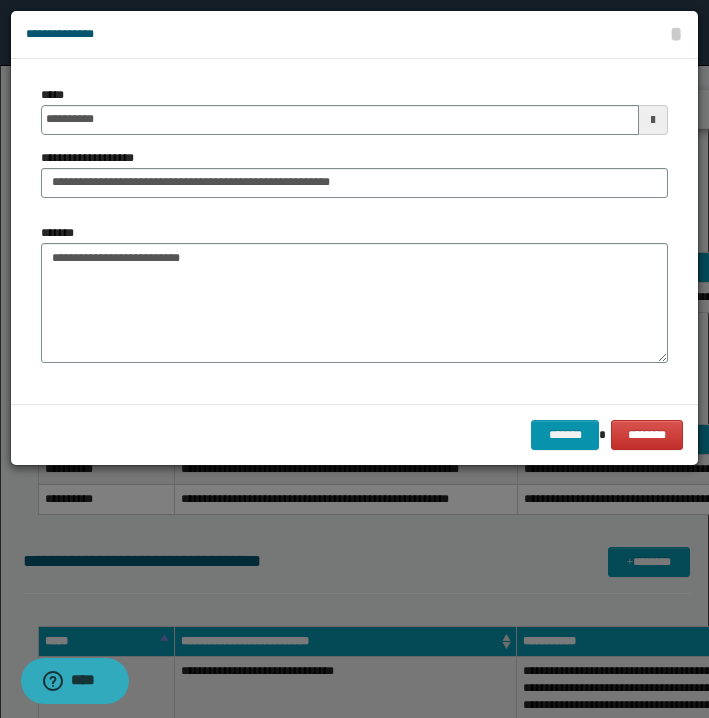 click on "*******" at bounding box center (565, 435) 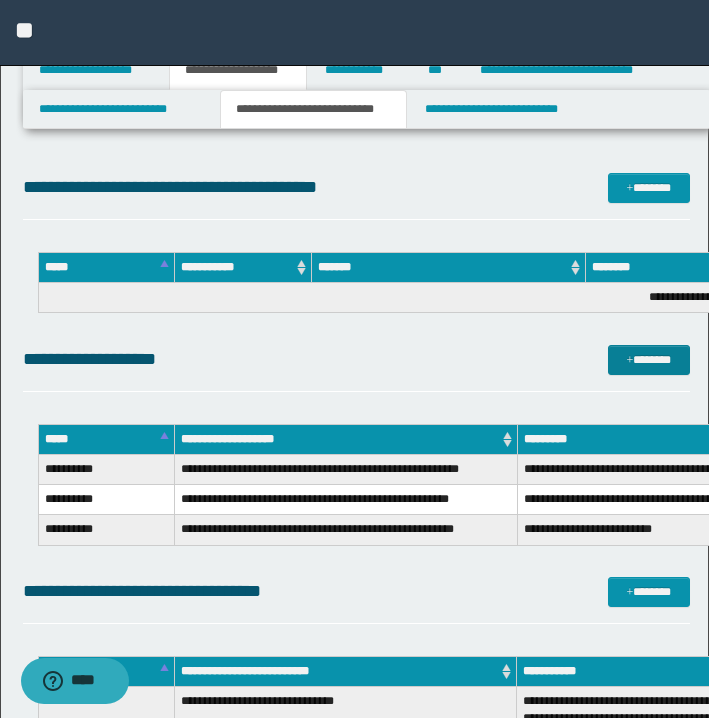 click on "*******" at bounding box center [649, 360] 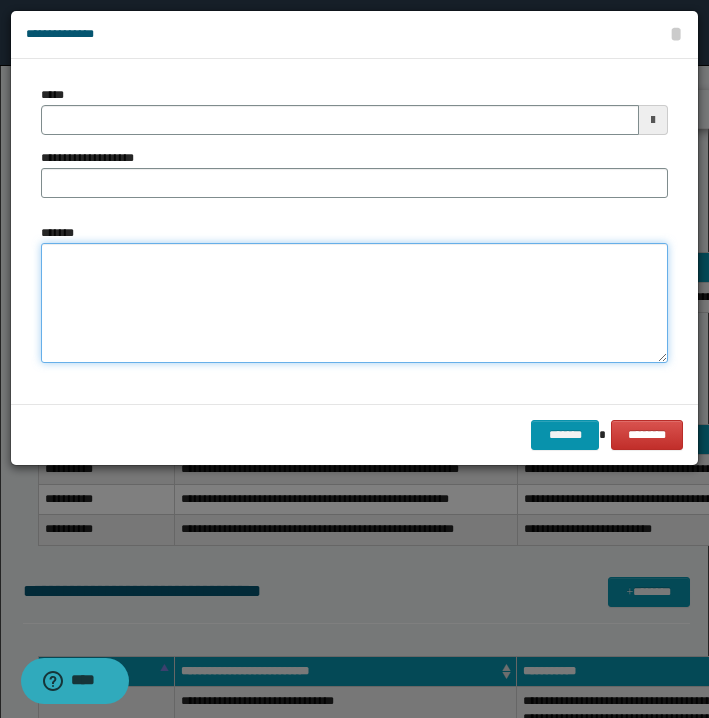 click on "*******" at bounding box center [354, 303] 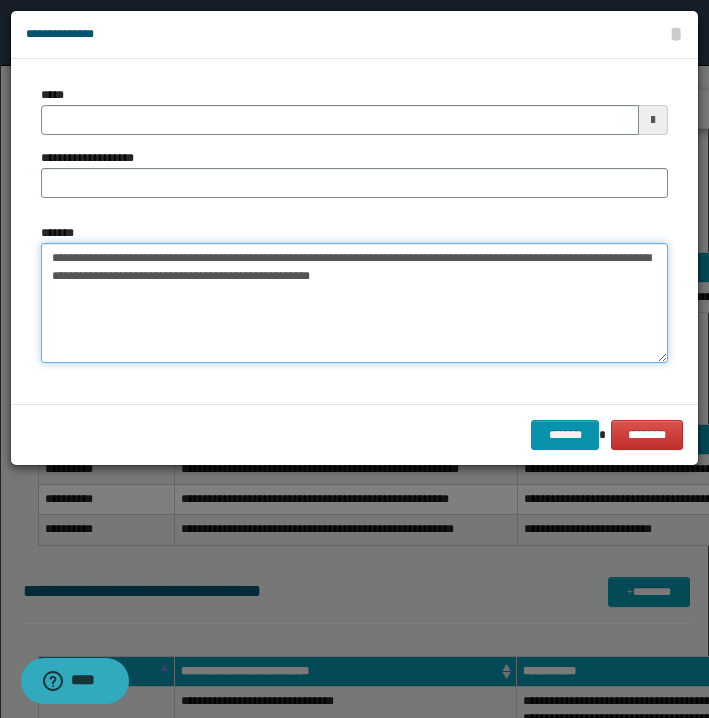 drag, startPoint x: 53, startPoint y: 256, endPoint x: 119, endPoint y: 258, distance: 66.0303 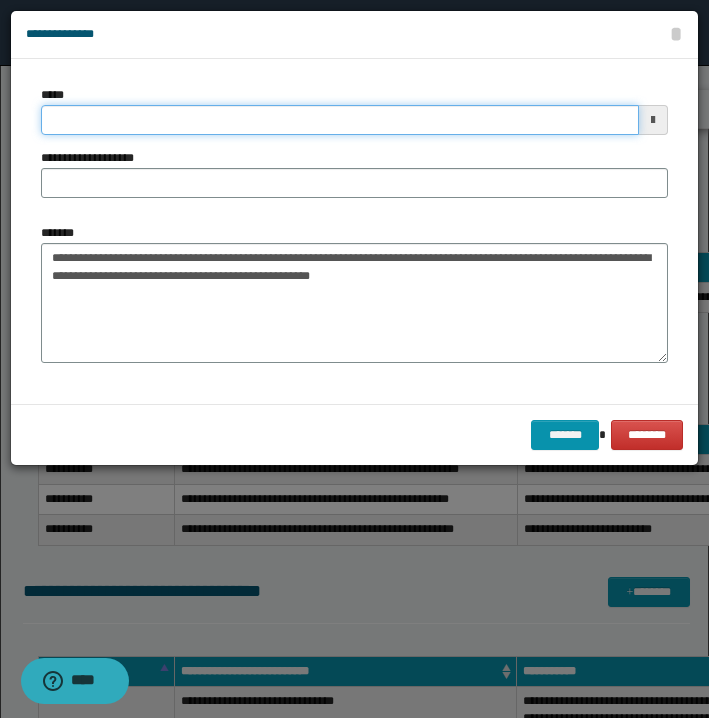 click on "*****" at bounding box center (340, 120) 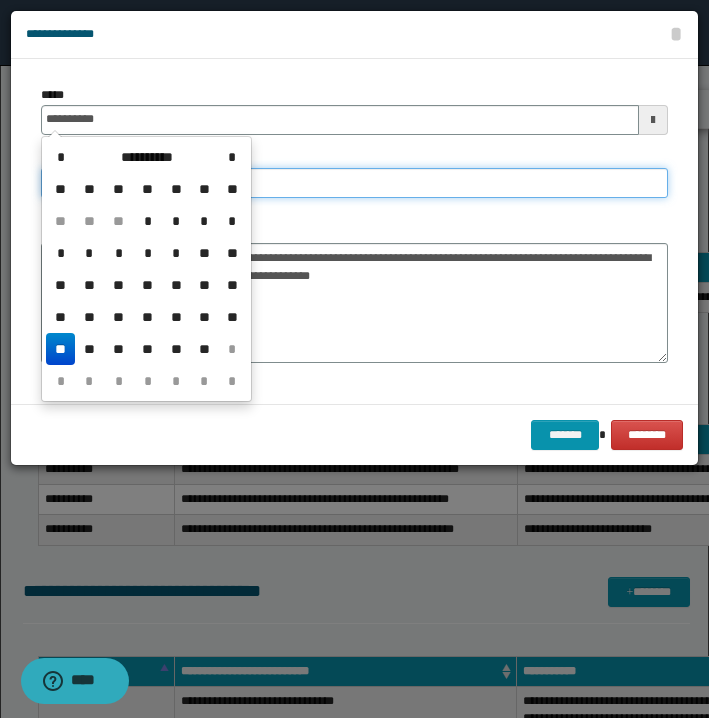 type on "**********" 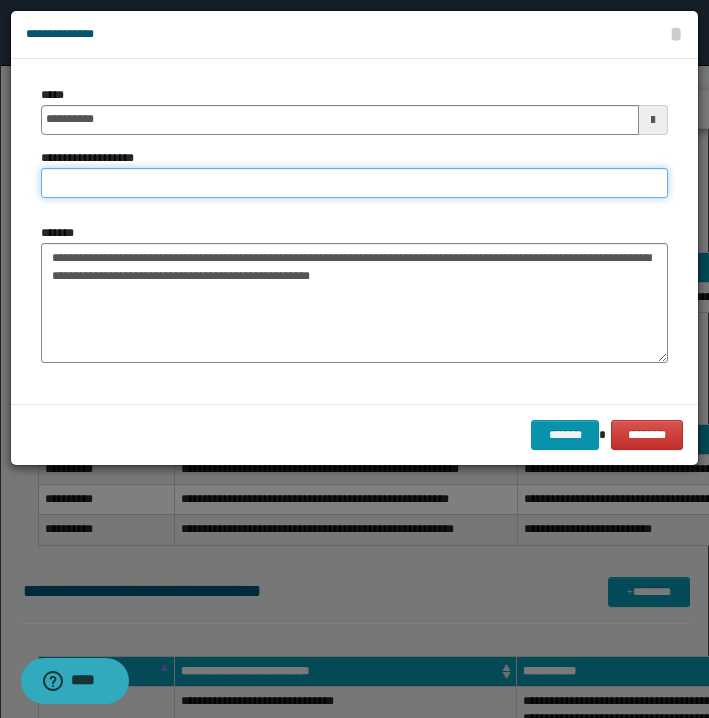 click on "**********" at bounding box center [354, 183] 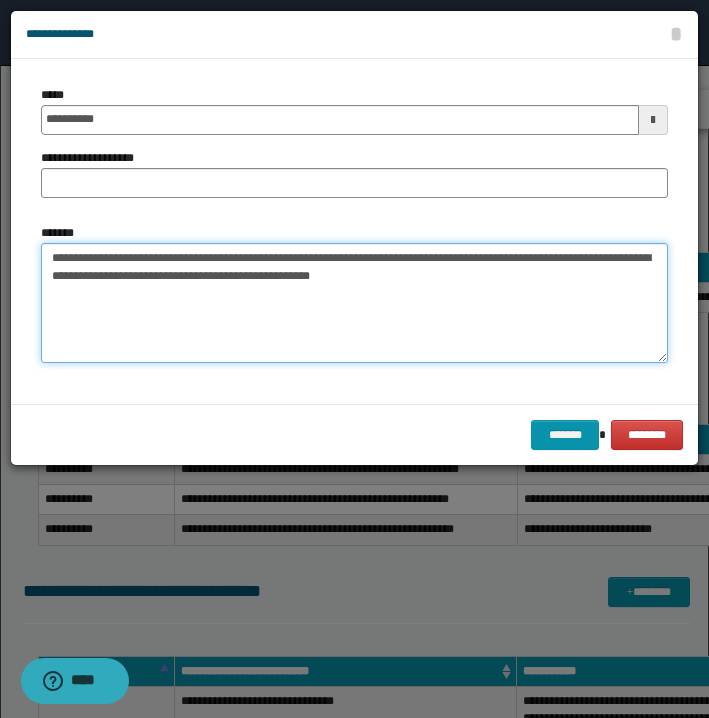 drag, startPoint x: 127, startPoint y: 255, endPoint x: 456, endPoint y: 259, distance: 329.02432 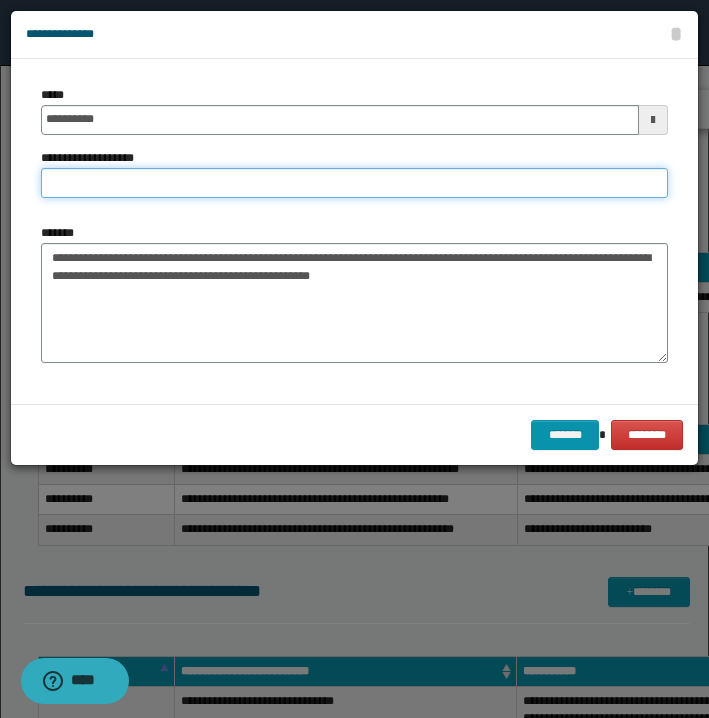 click on "**********" at bounding box center (354, 183) 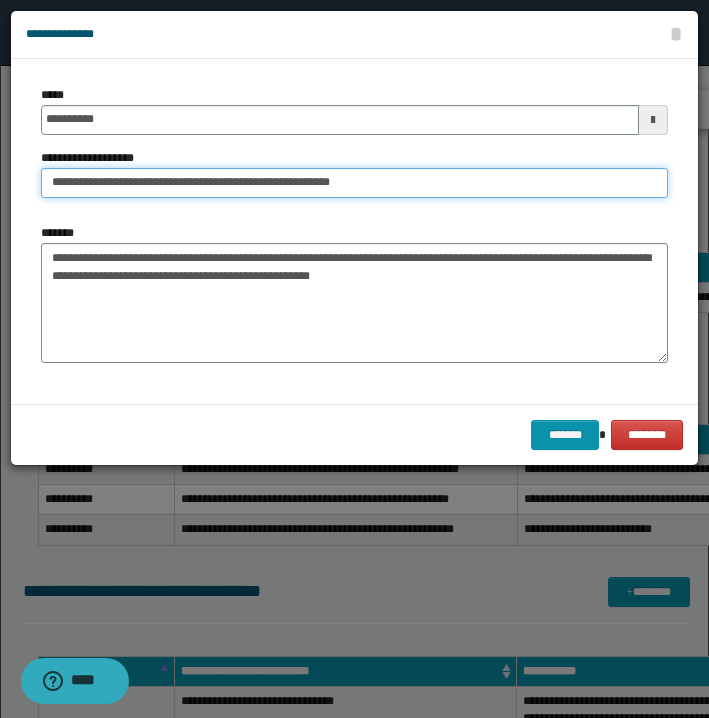 type on "**********" 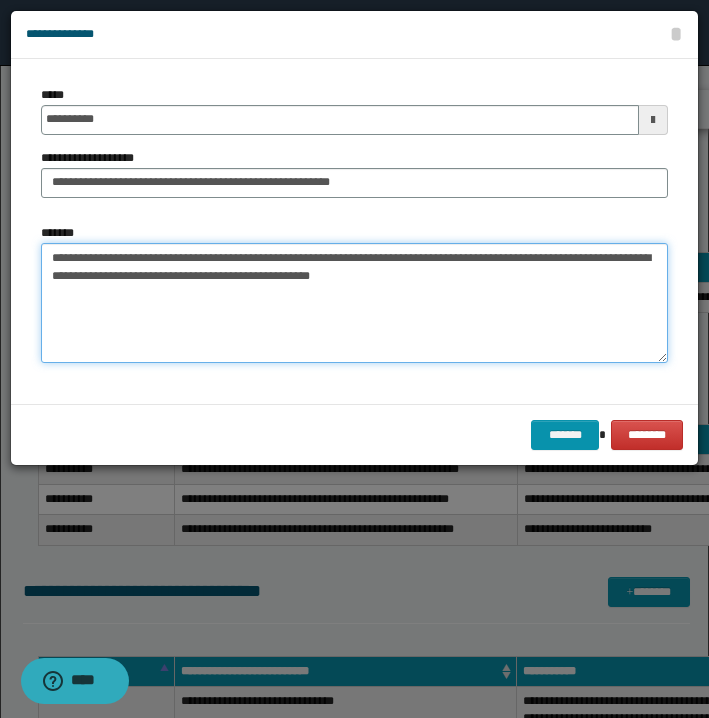 drag, startPoint x: 458, startPoint y: 263, endPoint x: 65, endPoint y: 248, distance: 393.28616 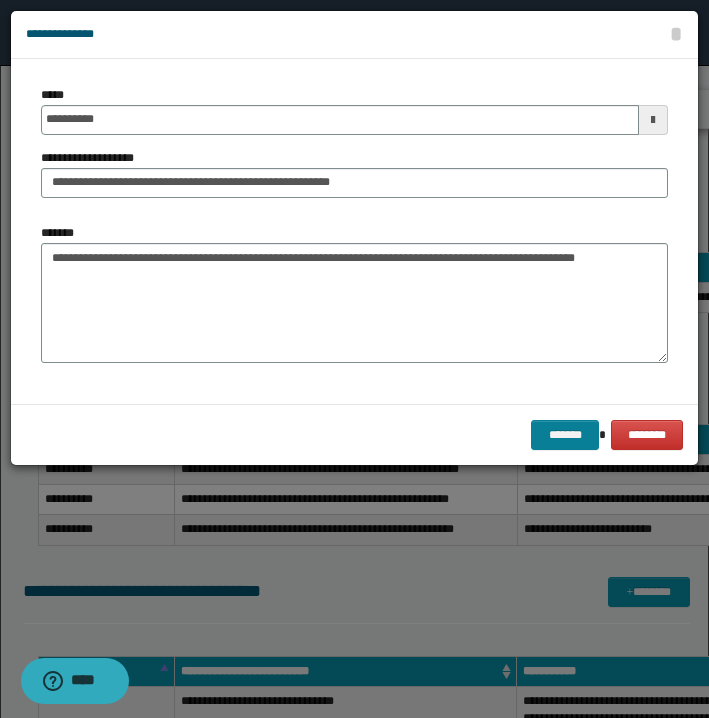 click on "*******" at bounding box center [565, 435] 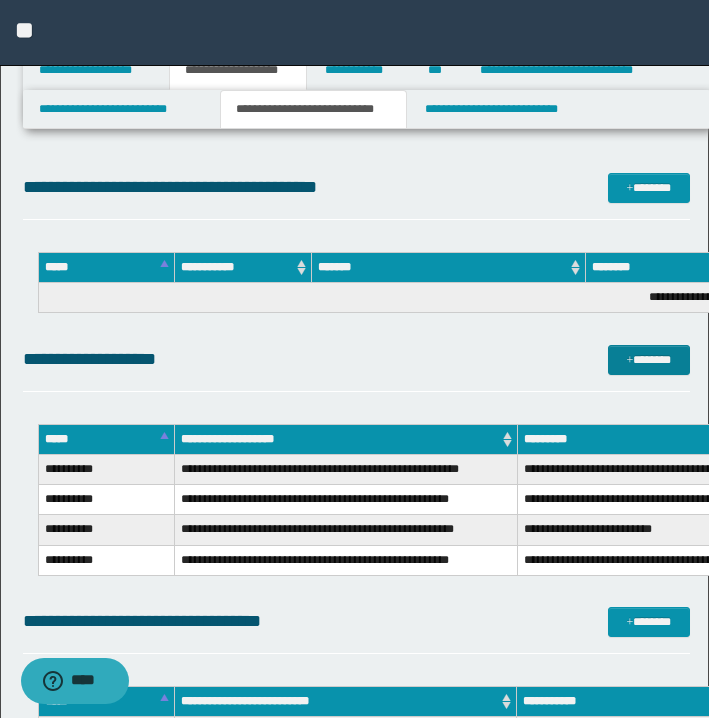 click on "*******" at bounding box center [649, 360] 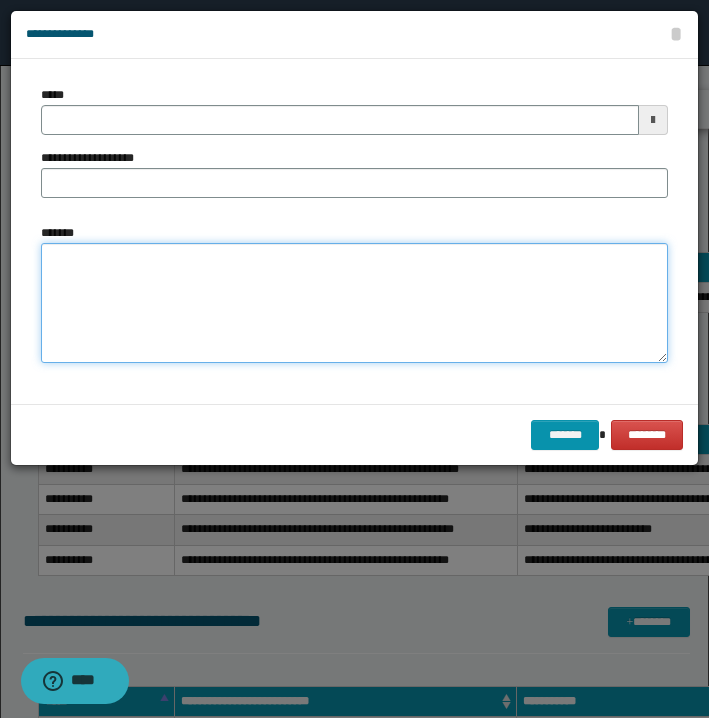 click on "*******" at bounding box center (354, 303) 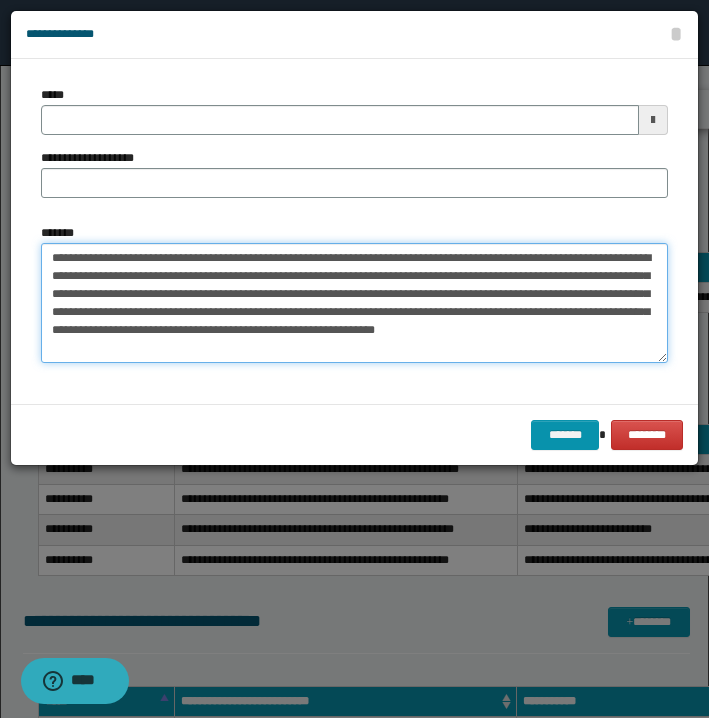 drag, startPoint x: 52, startPoint y: 258, endPoint x: 124, endPoint y: 258, distance: 72 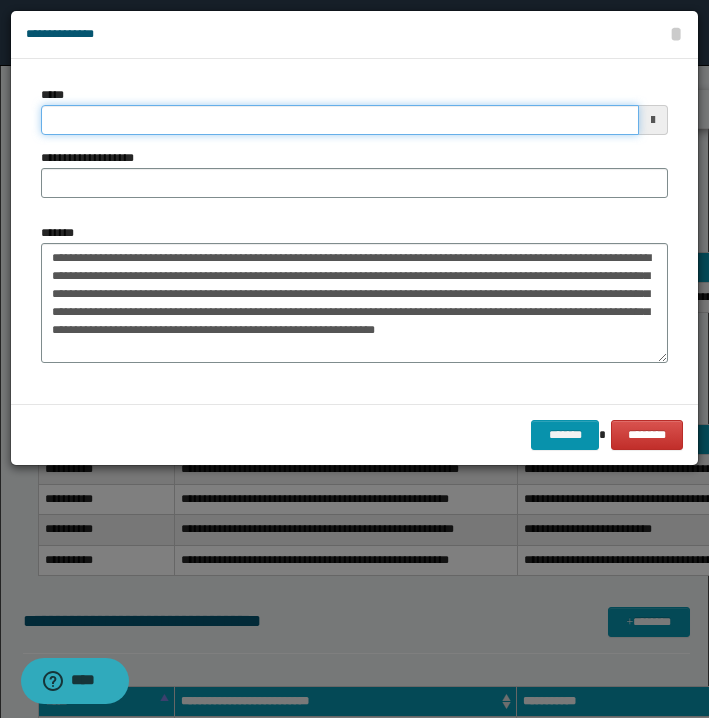 click on "*****" at bounding box center [340, 120] 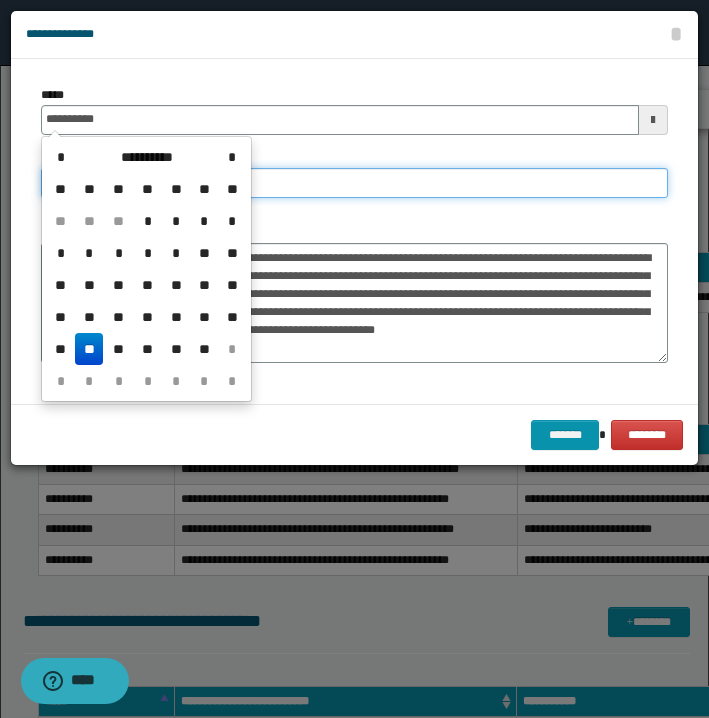type on "**********" 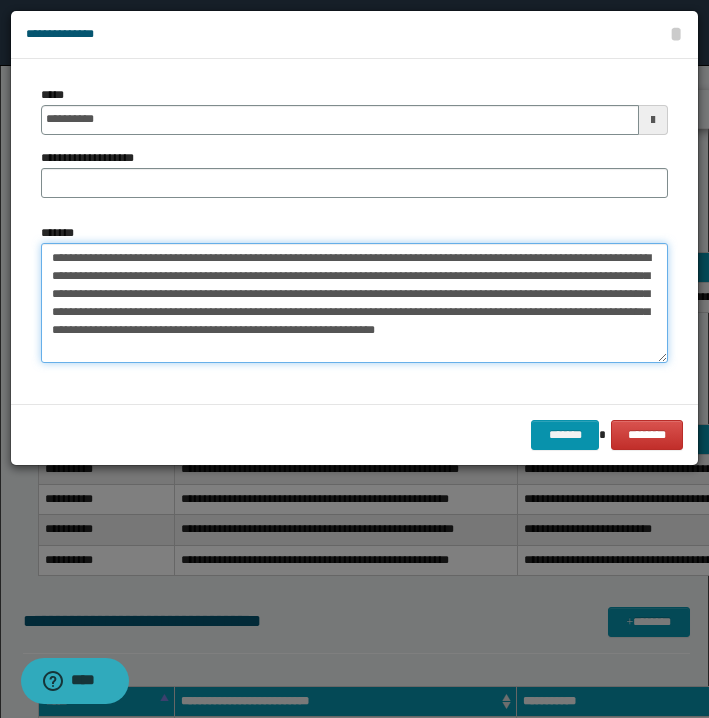 drag, startPoint x: 130, startPoint y: 255, endPoint x: 510, endPoint y: 254, distance: 380.0013 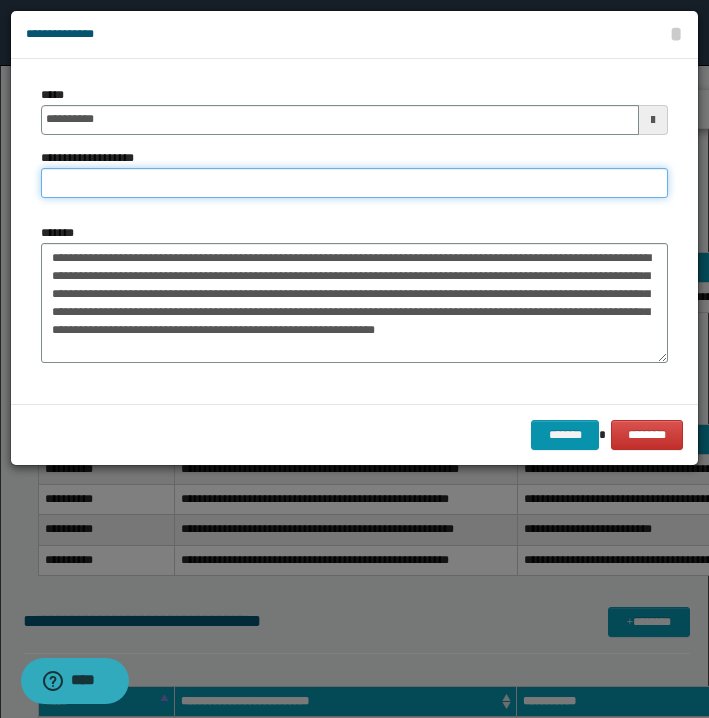 click on "**********" at bounding box center (354, 183) 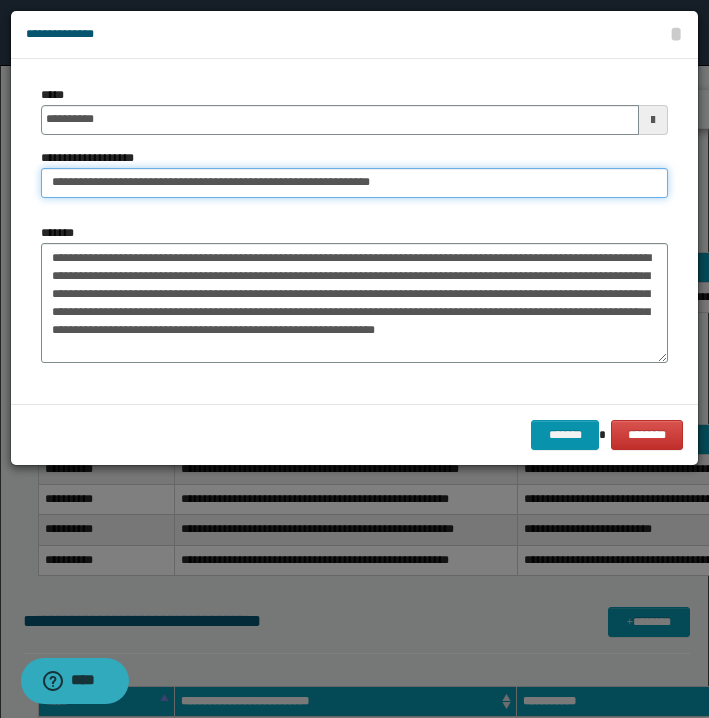 type on "**********" 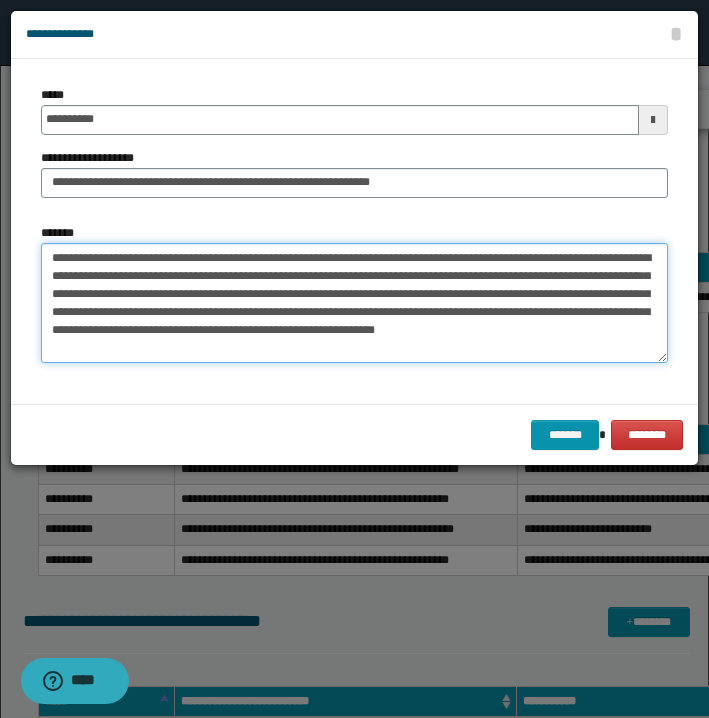 drag, startPoint x: 511, startPoint y: 257, endPoint x: 55, endPoint y: 241, distance: 456.2806 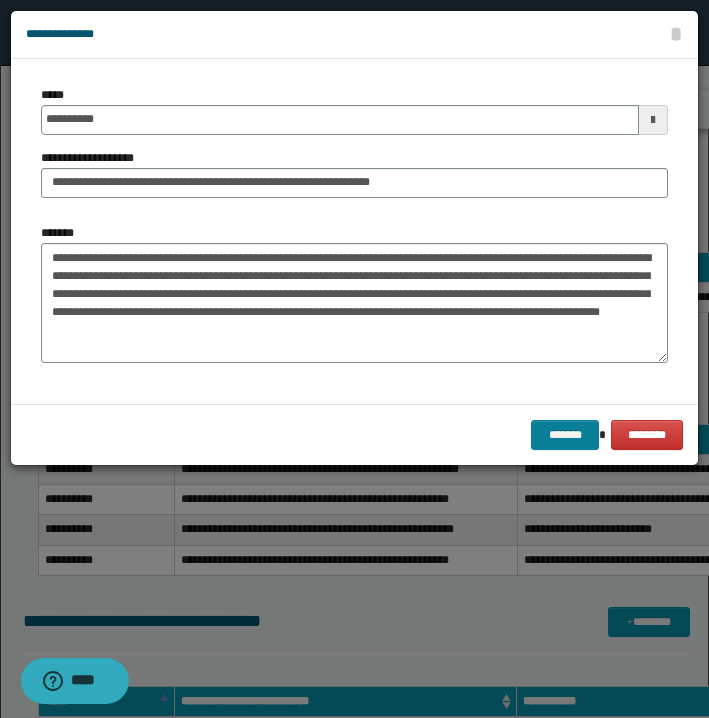 click on "*******" at bounding box center [565, 435] 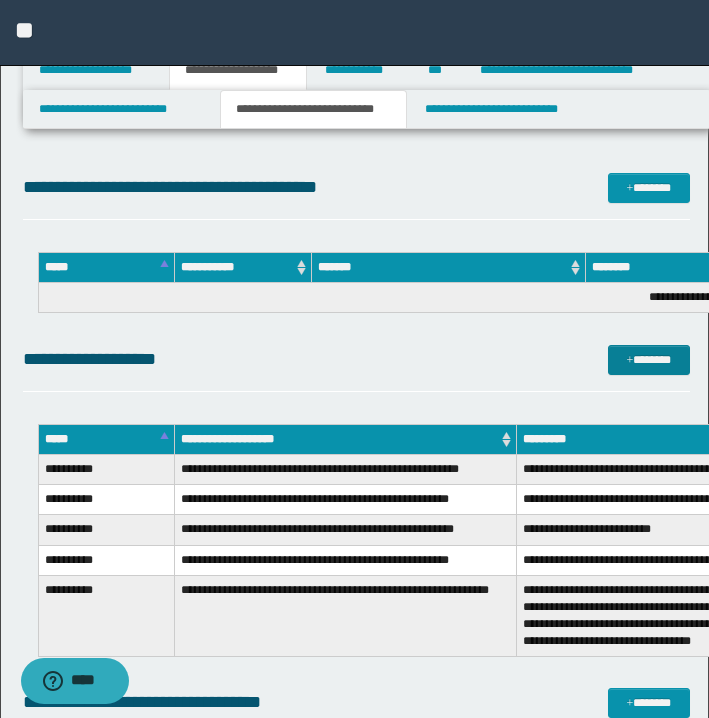 click at bounding box center (630, 361) 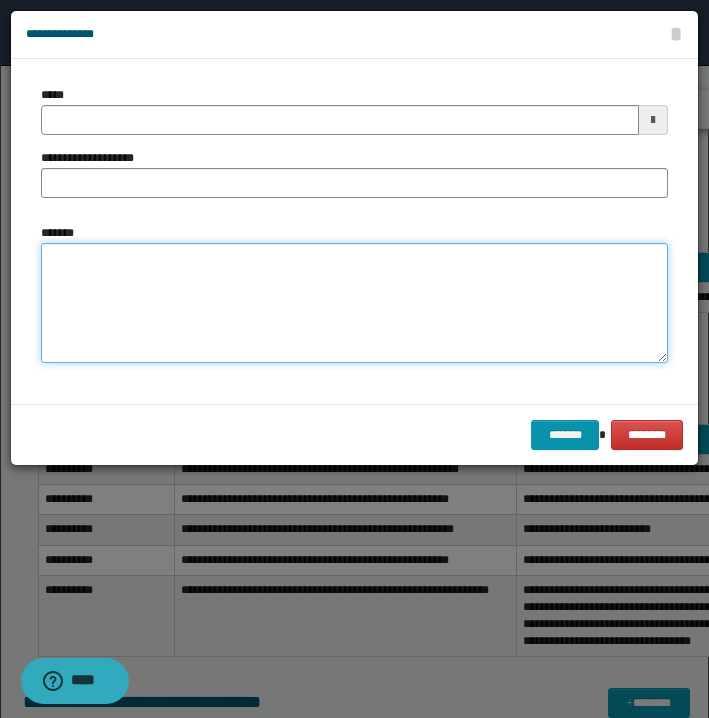 click on "*******" at bounding box center [354, 303] 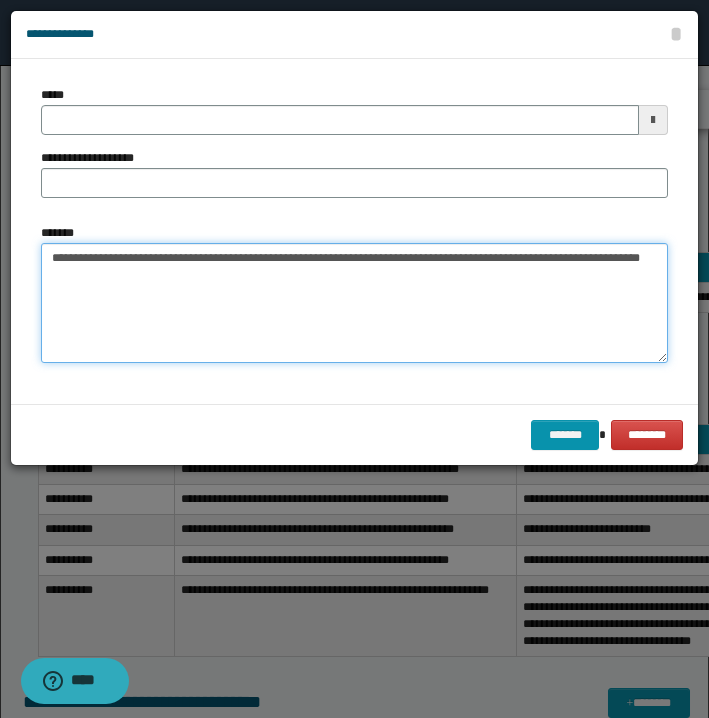 drag, startPoint x: 51, startPoint y: 255, endPoint x: 122, endPoint y: 252, distance: 71.063354 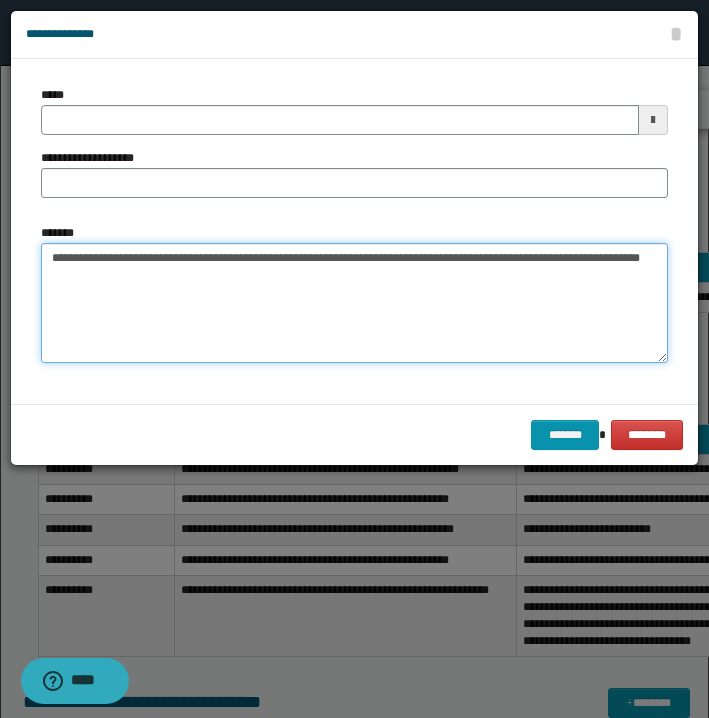 type 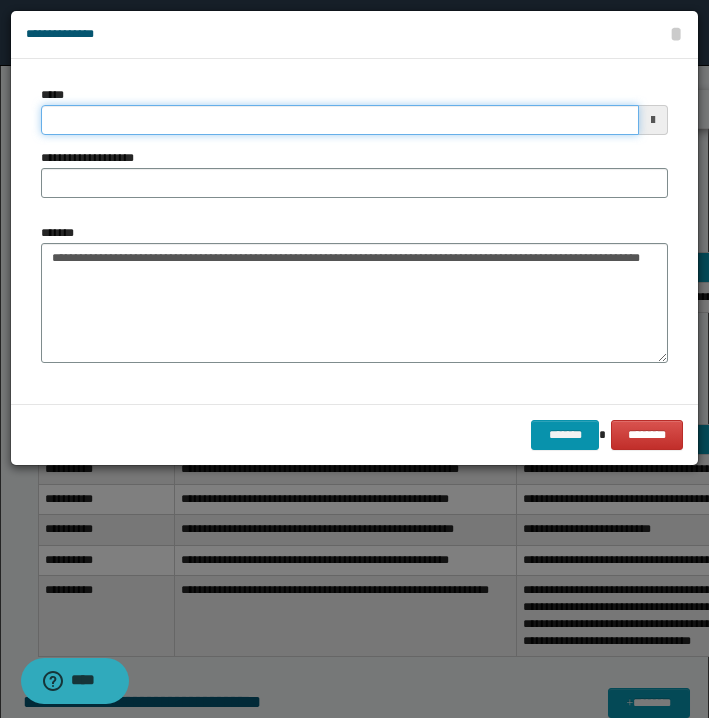 click on "*****" at bounding box center (340, 120) 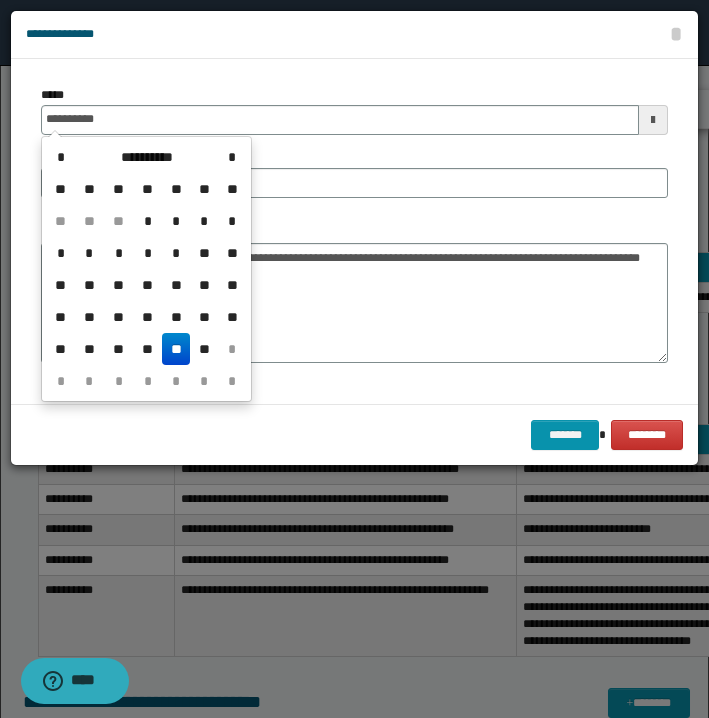 type on "**********" 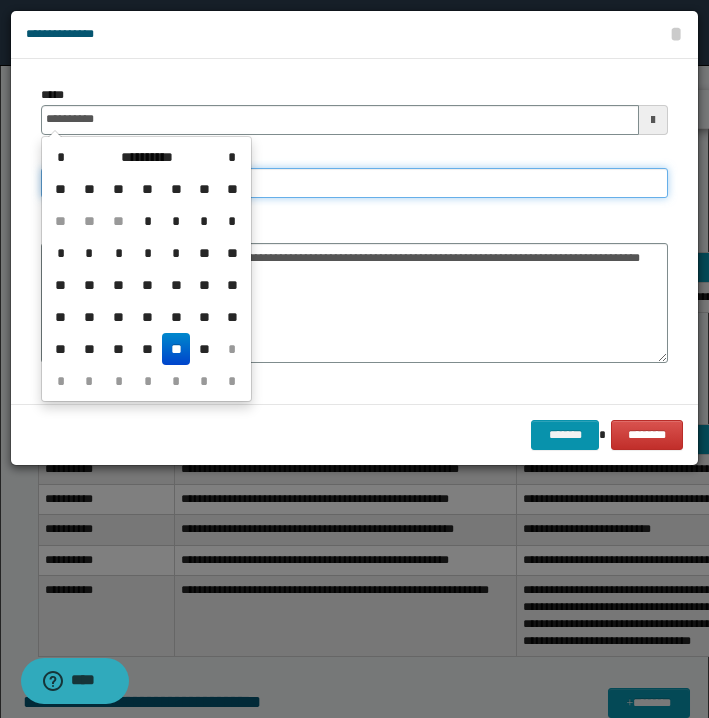 click on "**********" at bounding box center (354, 183) 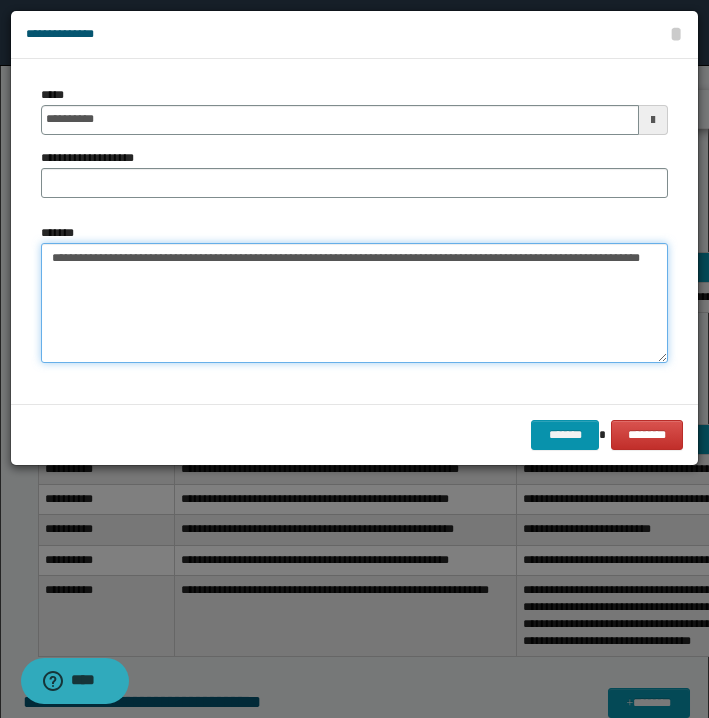 drag, startPoint x: 132, startPoint y: 252, endPoint x: 562, endPoint y: 257, distance: 430.02908 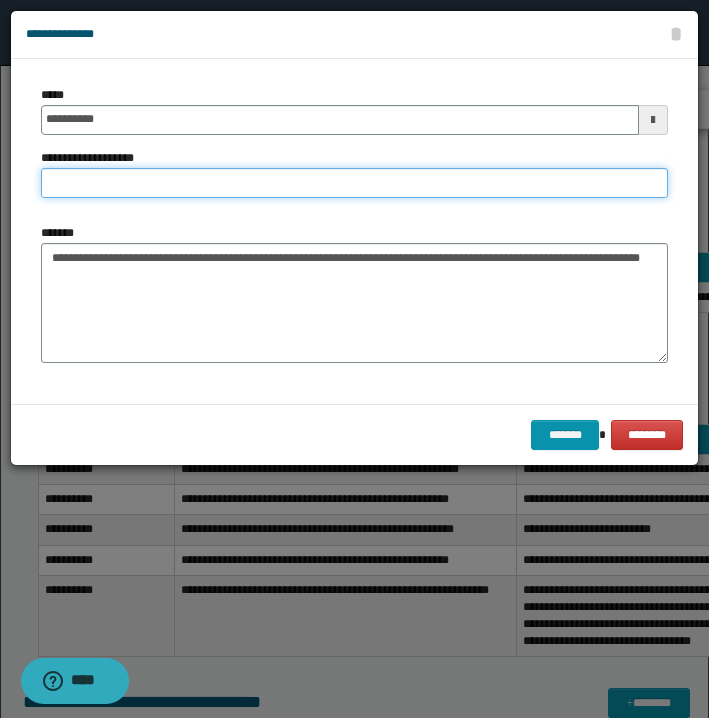 click on "**********" at bounding box center [354, 183] 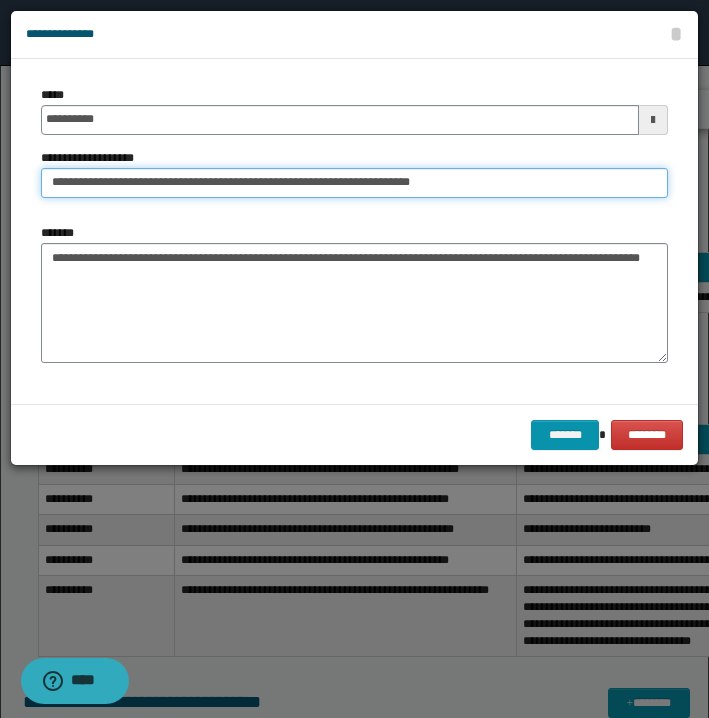 type on "**********" 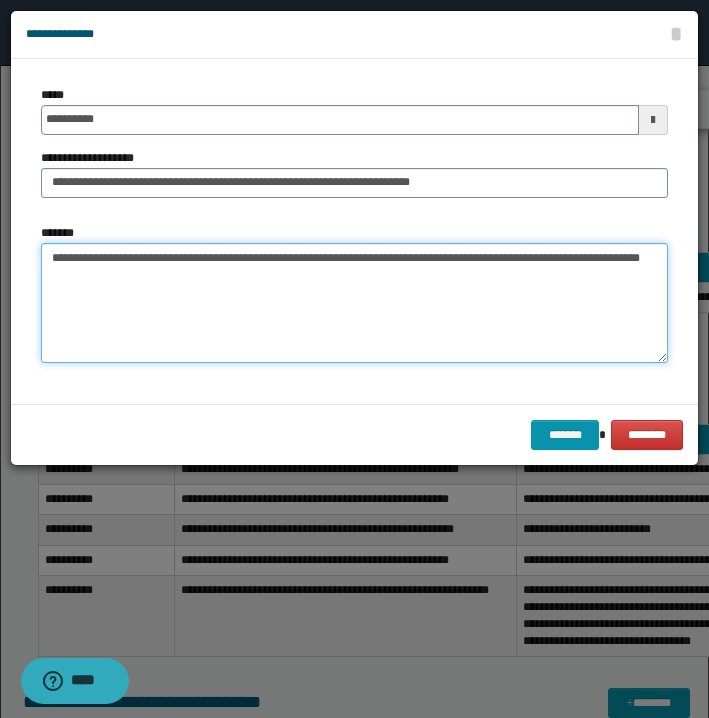 drag, startPoint x: 565, startPoint y: 258, endPoint x: 45, endPoint y: 249, distance: 520.0779 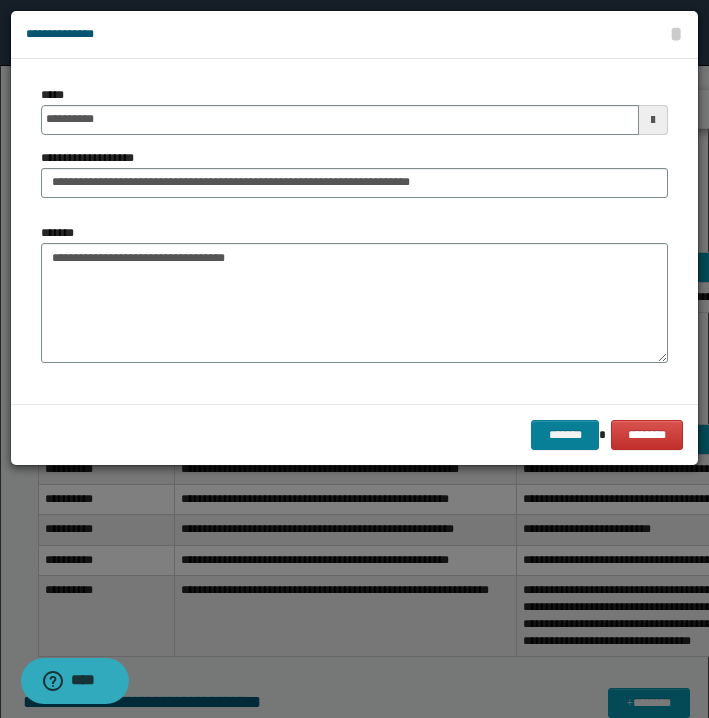 click on "*******" at bounding box center [565, 435] 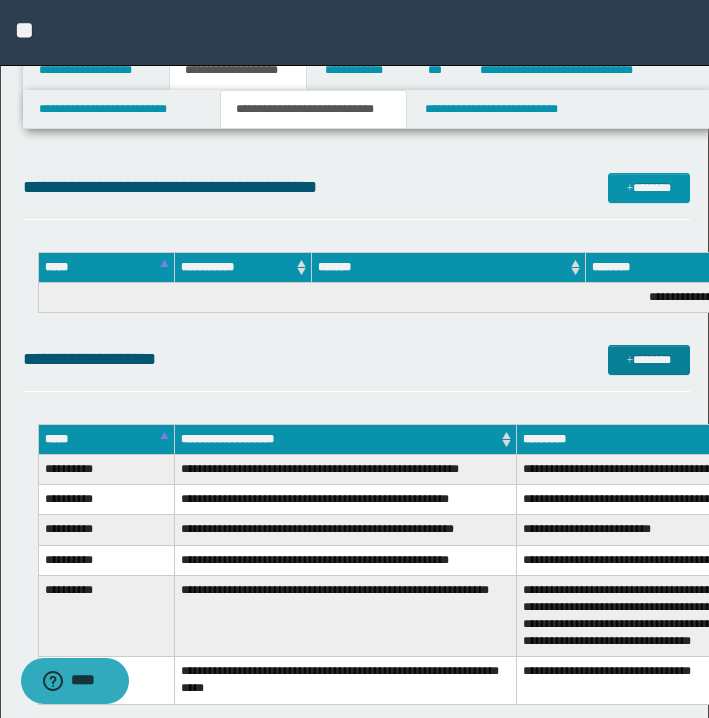 click on "*******" at bounding box center (649, 360) 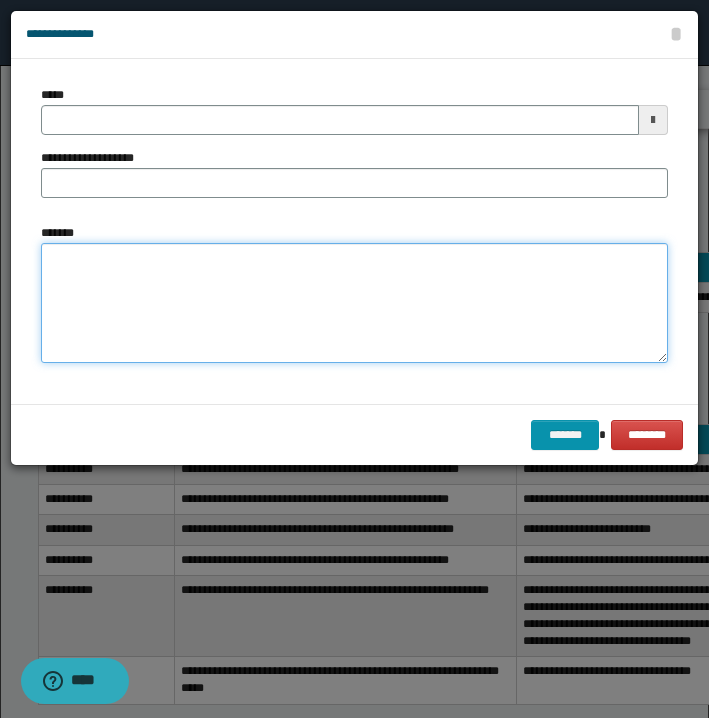 click on "*******" at bounding box center (354, 303) 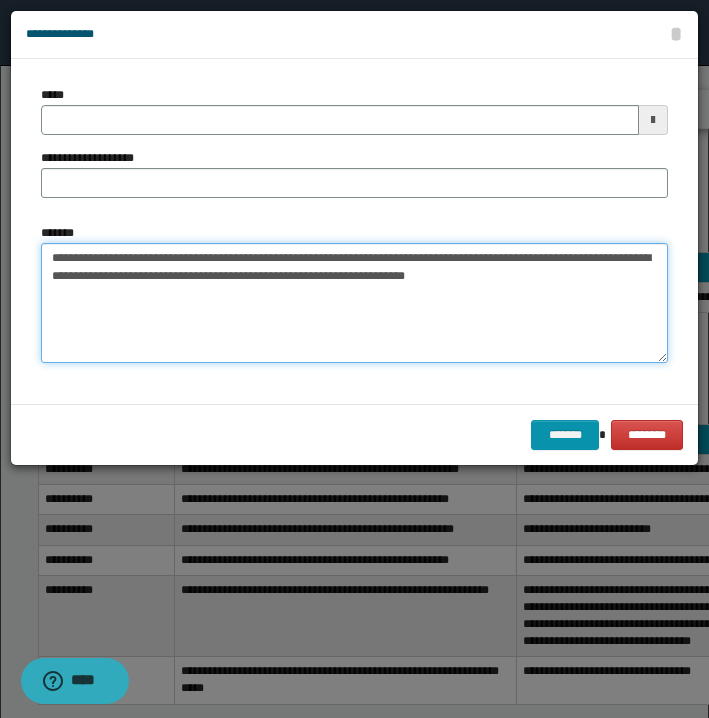drag, startPoint x: 48, startPoint y: 258, endPoint x: 123, endPoint y: 257, distance: 75.00667 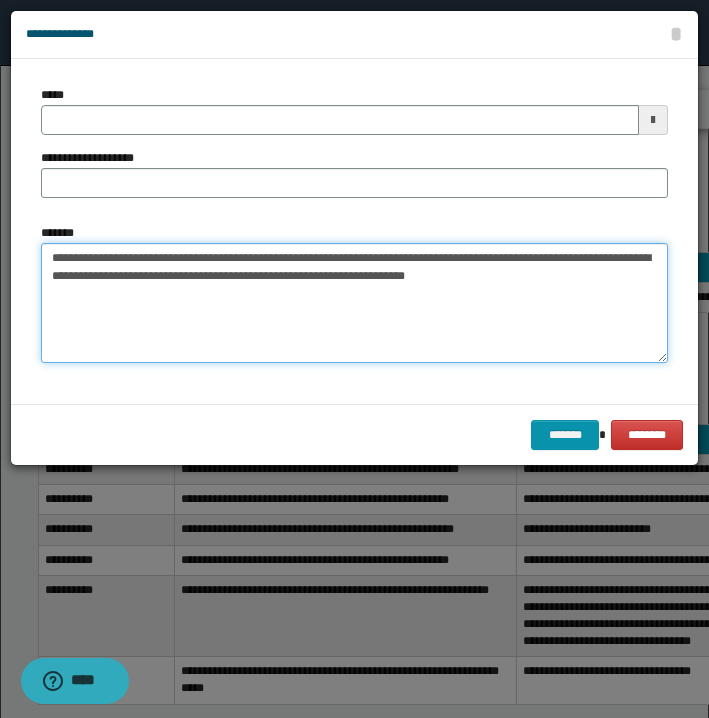 type 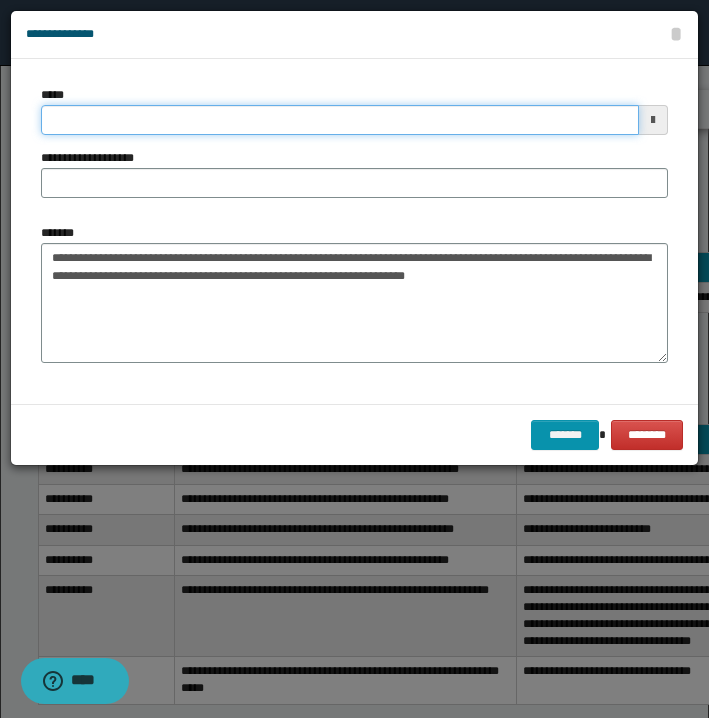 click on "*****" at bounding box center (340, 120) 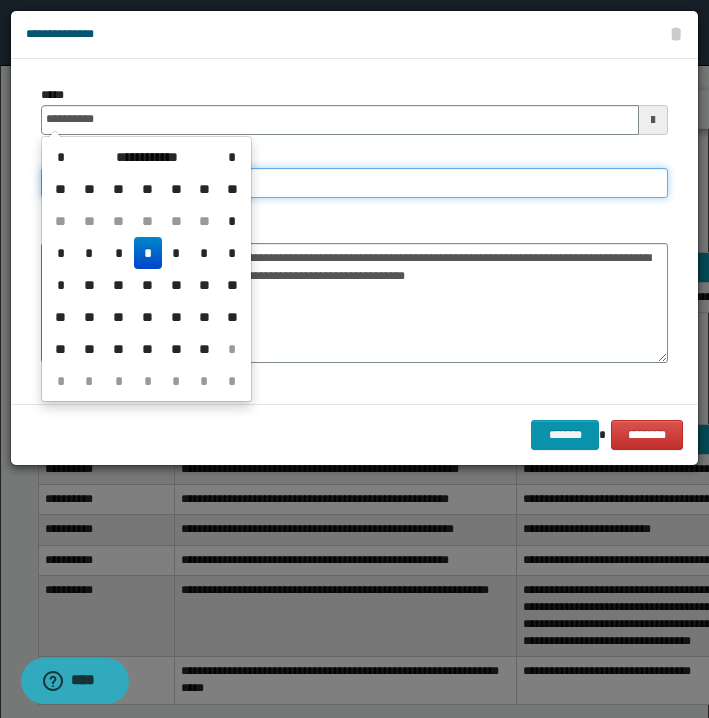 type on "**********" 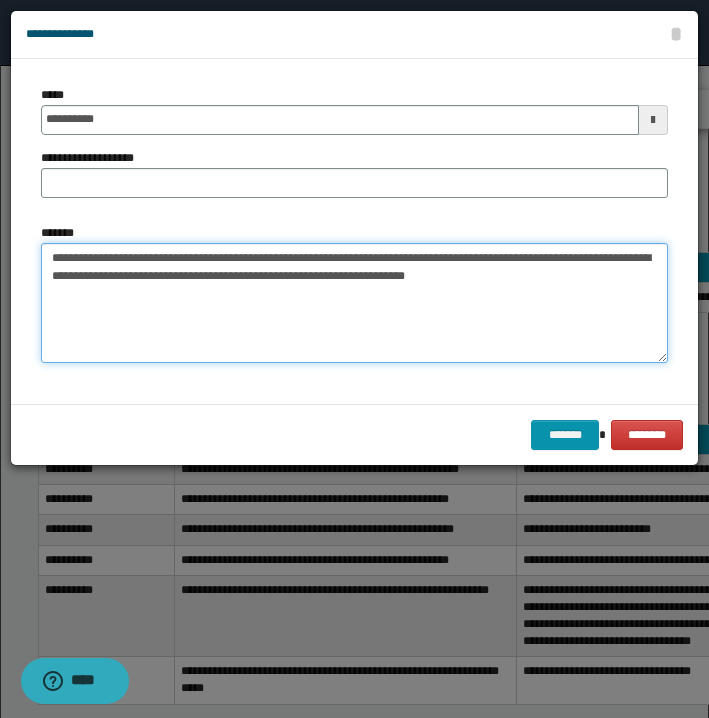 drag, startPoint x: 131, startPoint y: 256, endPoint x: 446, endPoint y: 258, distance: 315.00635 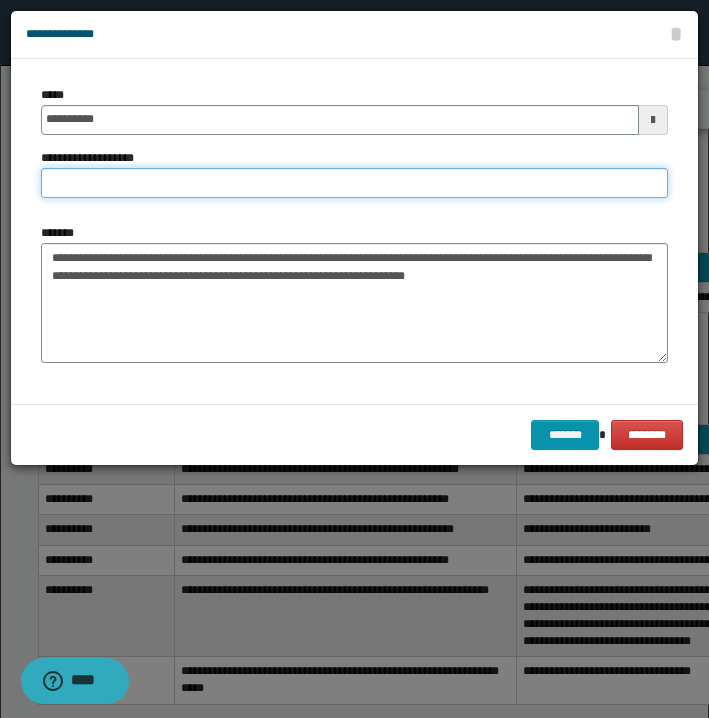 click on "**********" at bounding box center [354, 183] 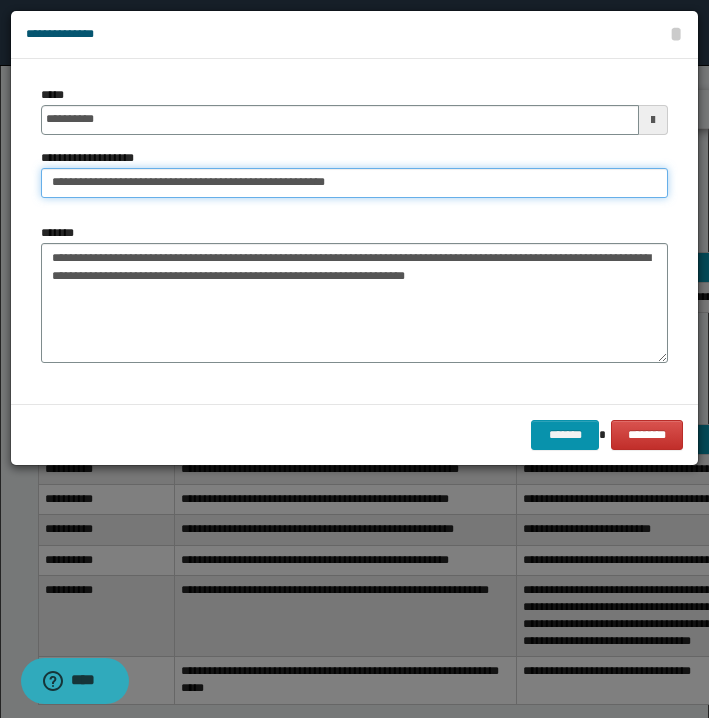 type on "**********" 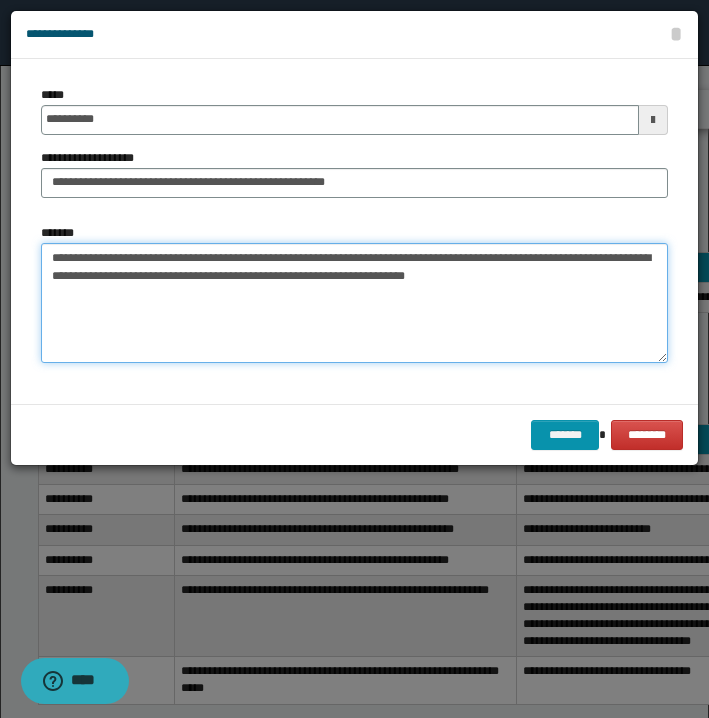 drag, startPoint x: 457, startPoint y: 253, endPoint x: 45, endPoint y: 249, distance: 412.0194 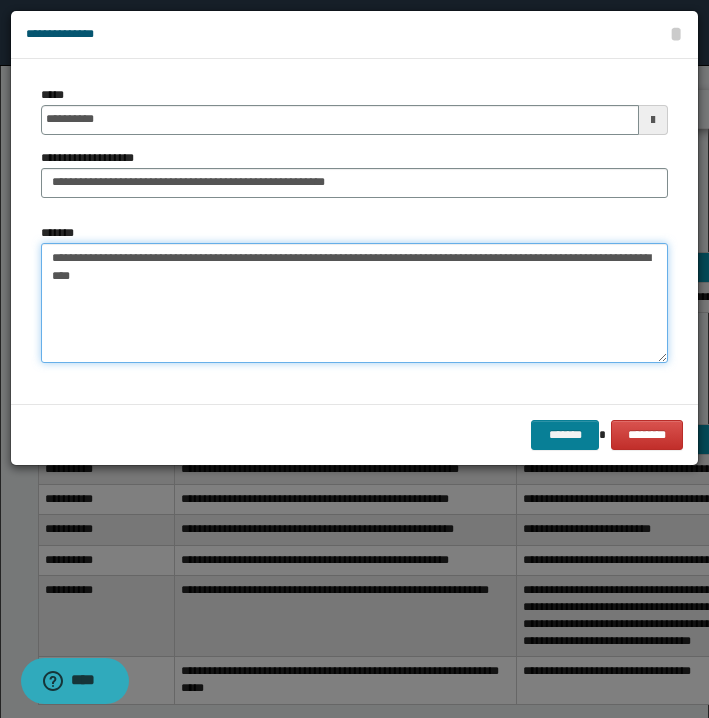 type on "**********" 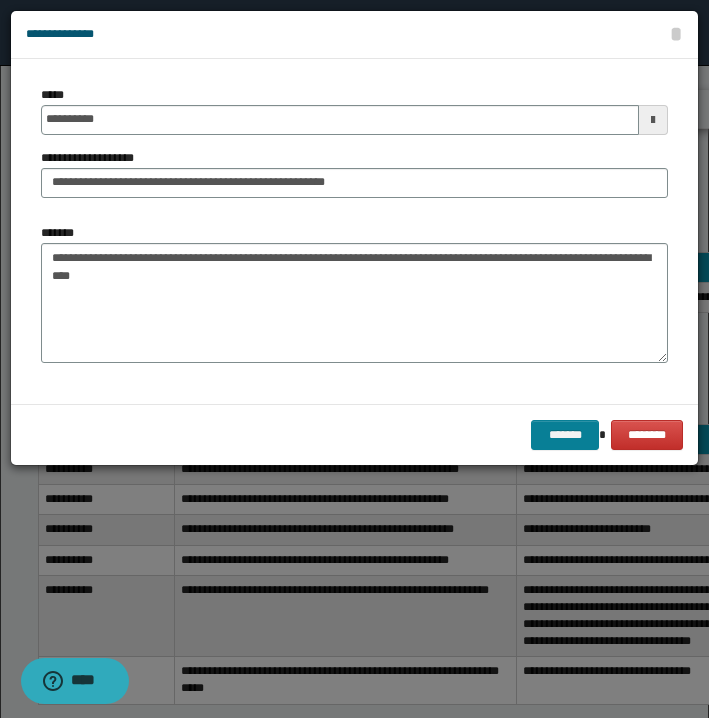 click on "*******" at bounding box center [565, 435] 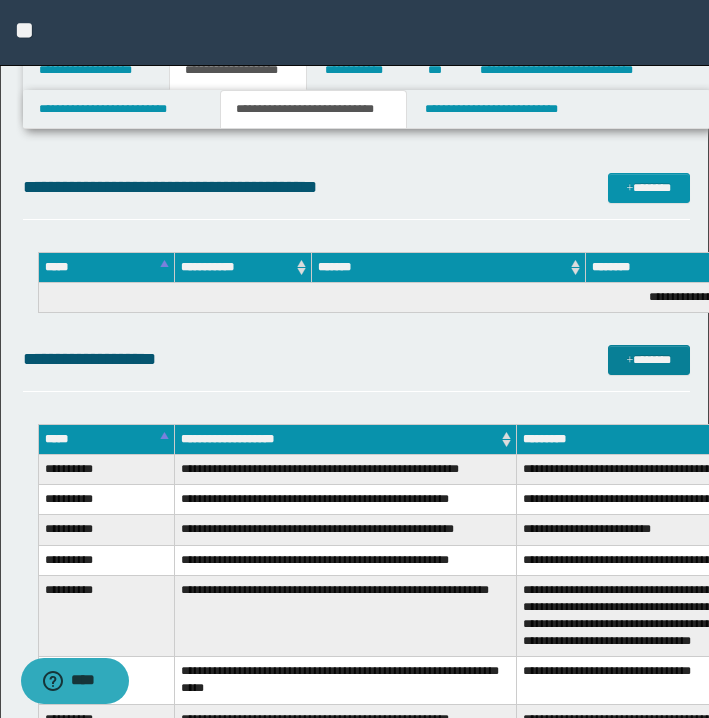 click at bounding box center [630, 361] 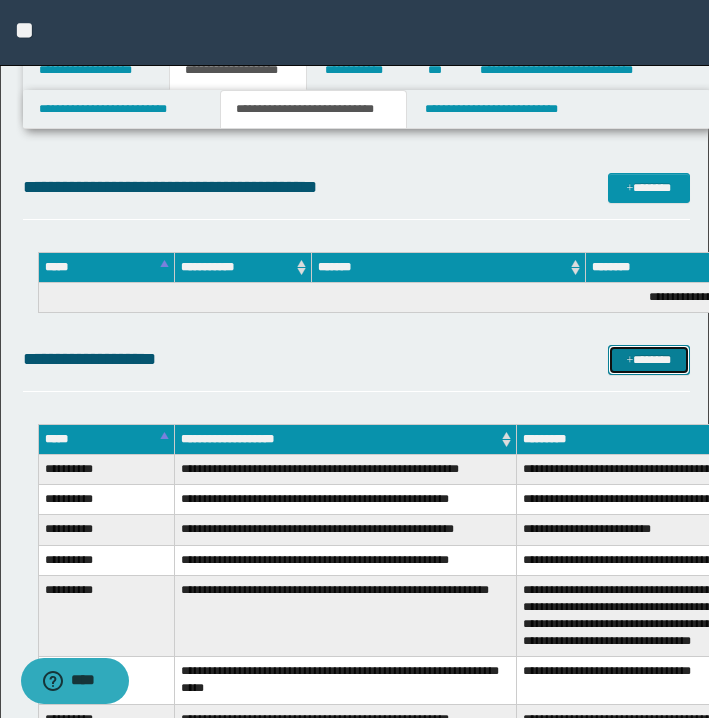 type 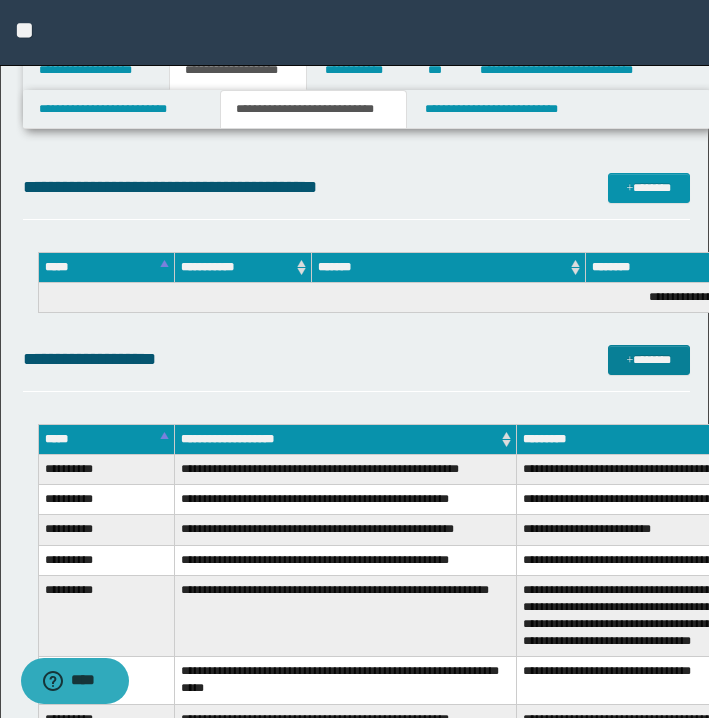 click on "*******" at bounding box center [649, 360] 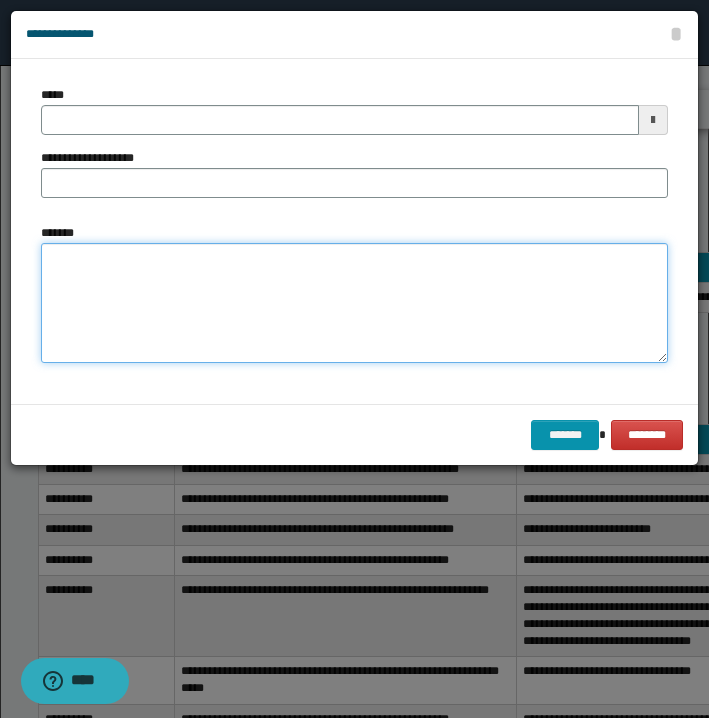click on "*******" at bounding box center (354, 303) 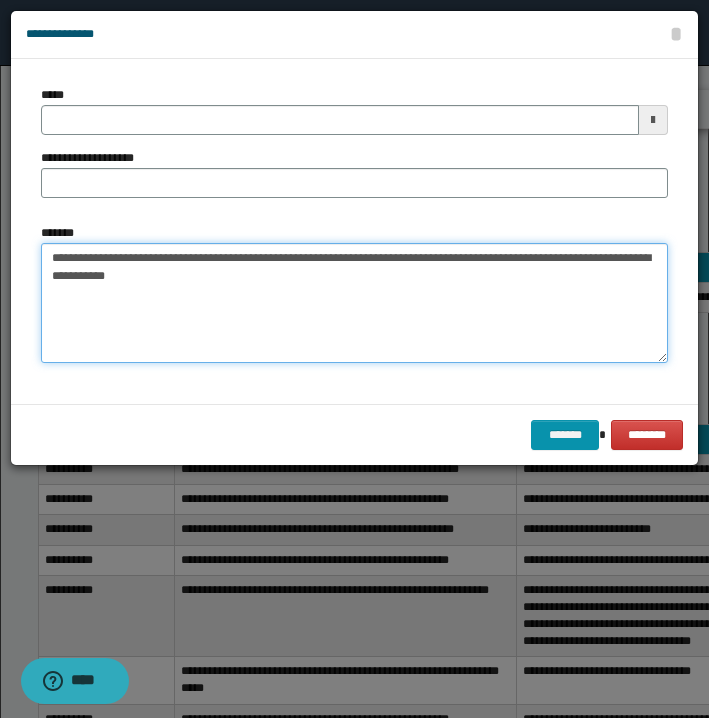 drag, startPoint x: 51, startPoint y: 258, endPoint x: 122, endPoint y: 261, distance: 71.063354 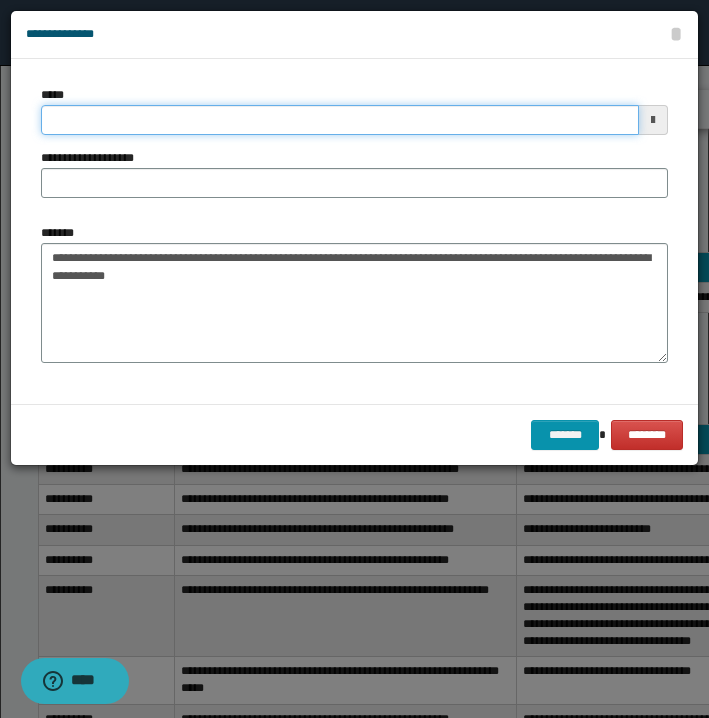 click on "*****" at bounding box center (340, 120) 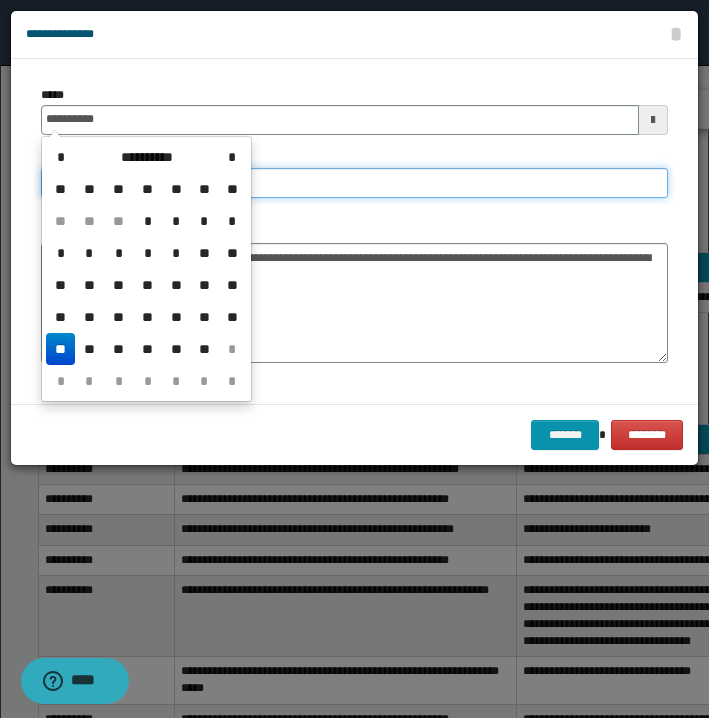 type on "**********" 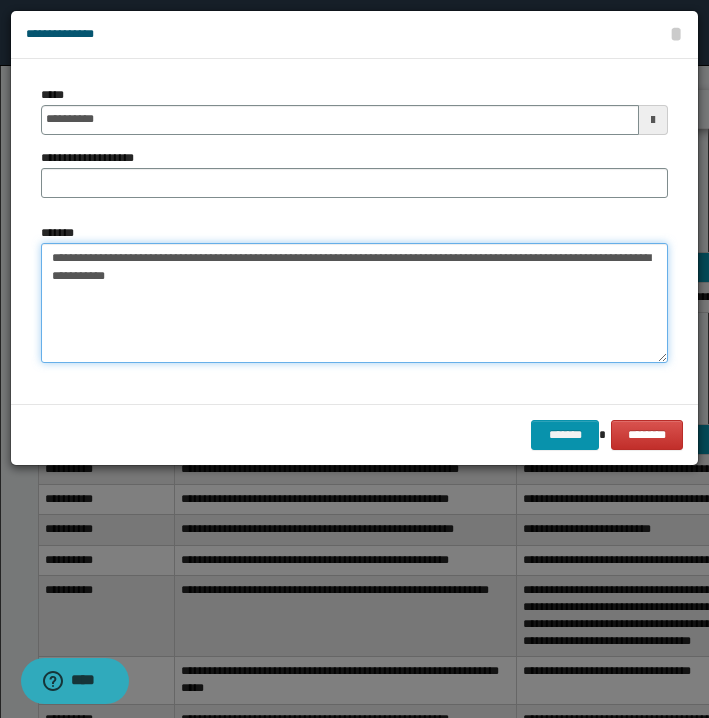 drag, startPoint x: 131, startPoint y: 251, endPoint x: 448, endPoint y: 260, distance: 317.12775 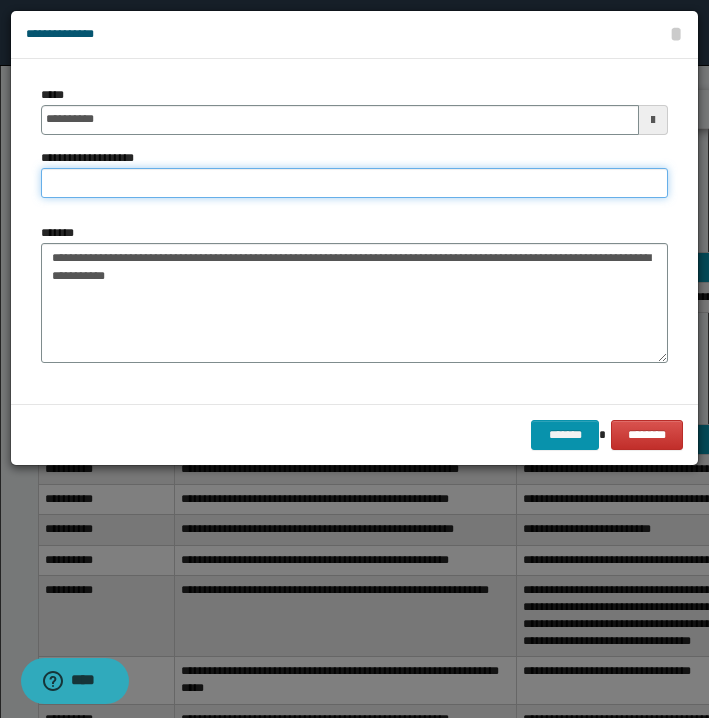 click on "**********" at bounding box center (354, 183) 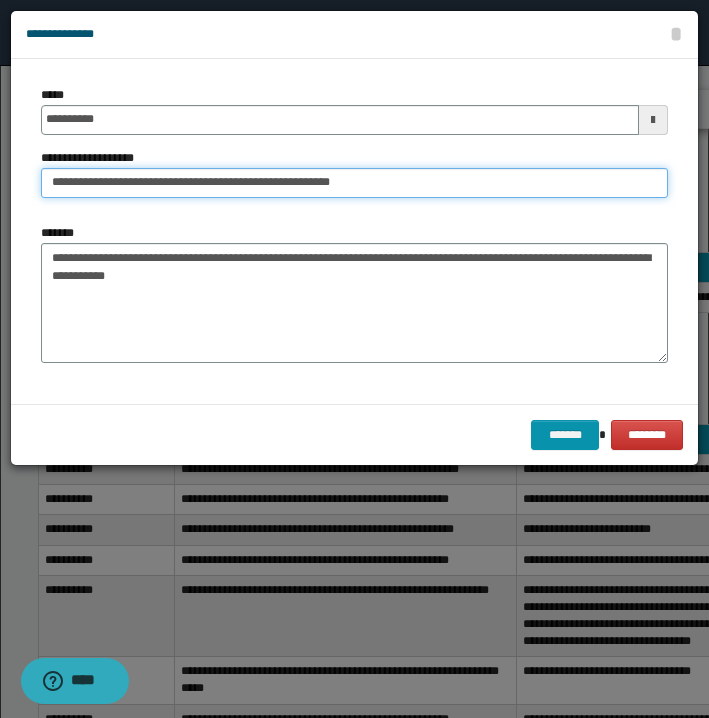 type on "**********" 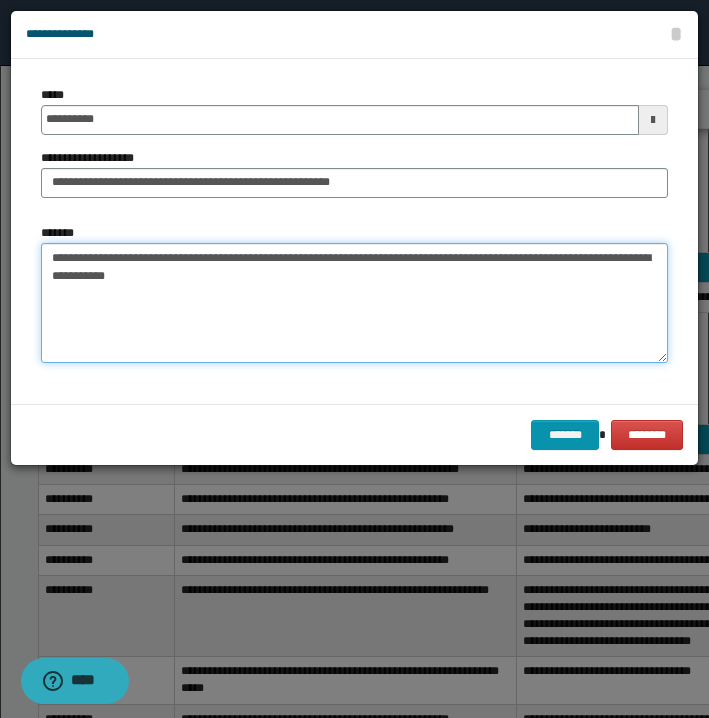 drag, startPoint x: 455, startPoint y: 256, endPoint x: 18, endPoint y: 242, distance: 437.2242 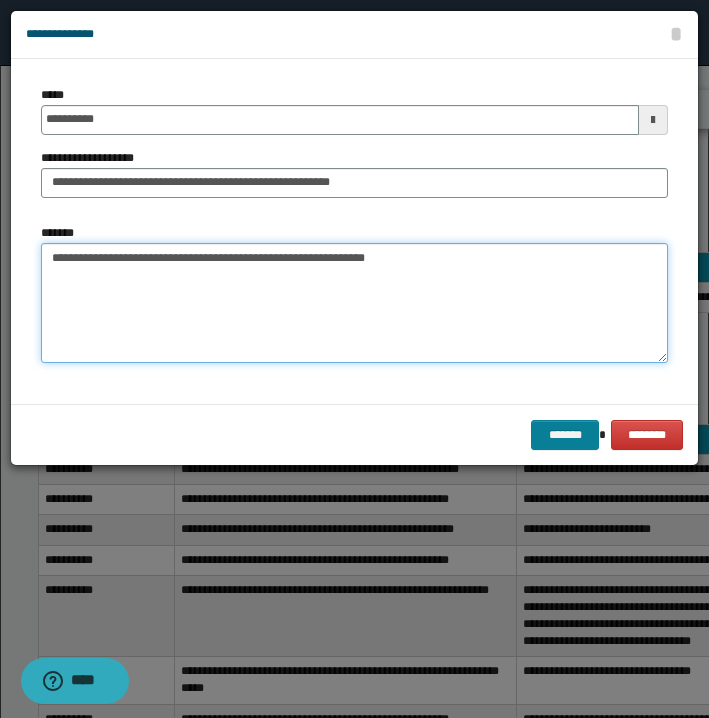 type on "**********" 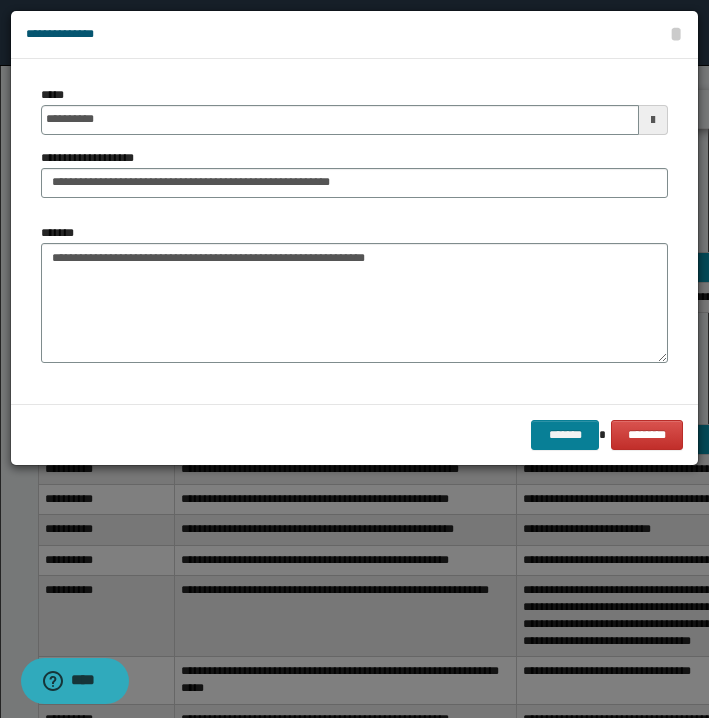 click on "*******" at bounding box center [565, 435] 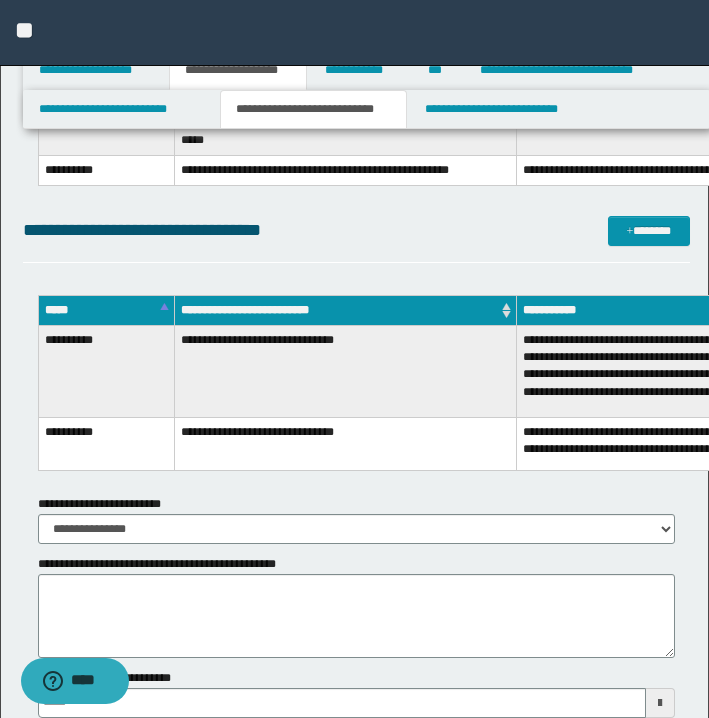 scroll, scrollTop: 1411, scrollLeft: 0, axis: vertical 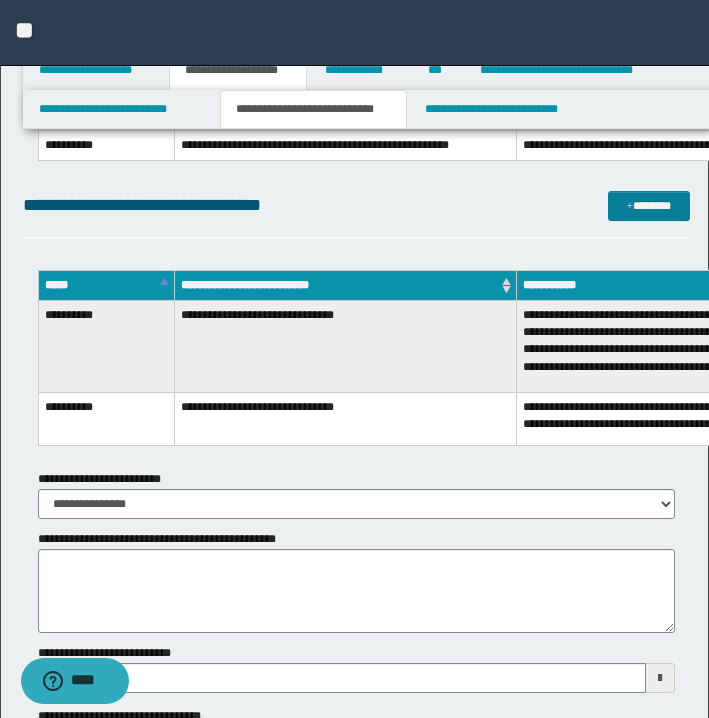 click on "*******" at bounding box center (649, 206) 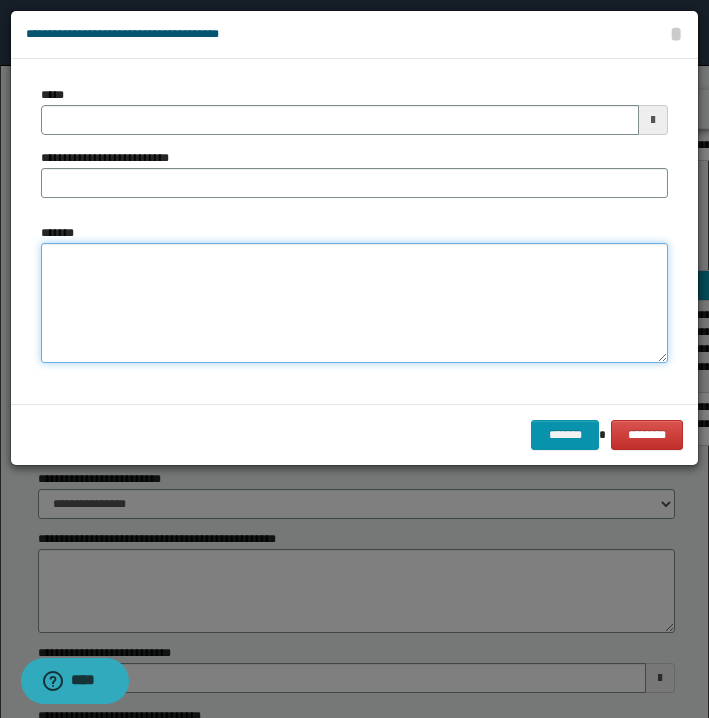 click on "*******" at bounding box center [354, 303] 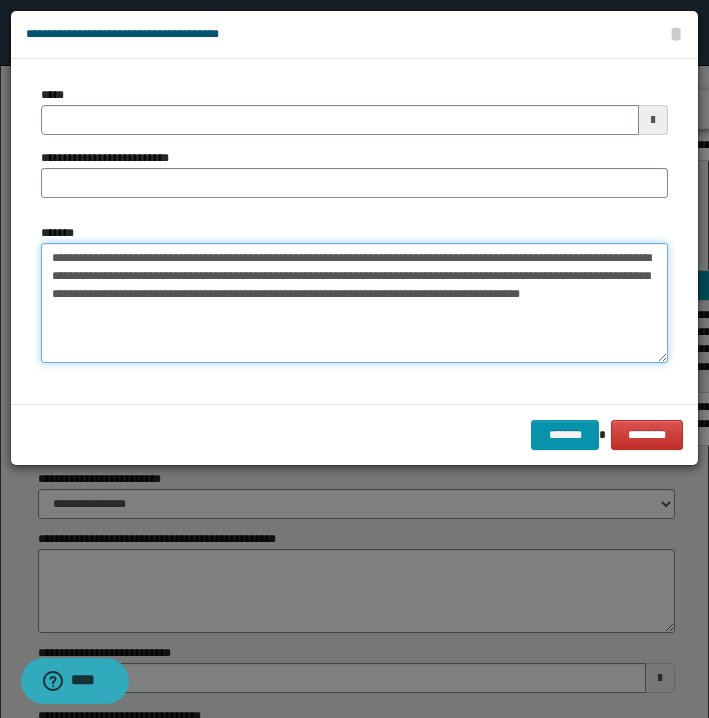 drag, startPoint x: 50, startPoint y: 259, endPoint x: 122, endPoint y: 260, distance: 72.00694 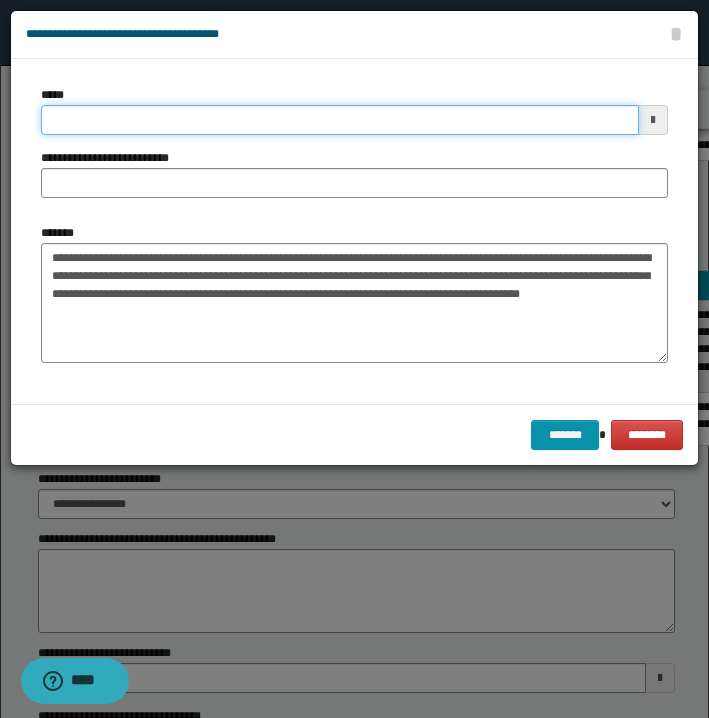 click on "*****" at bounding box center [340, 120] 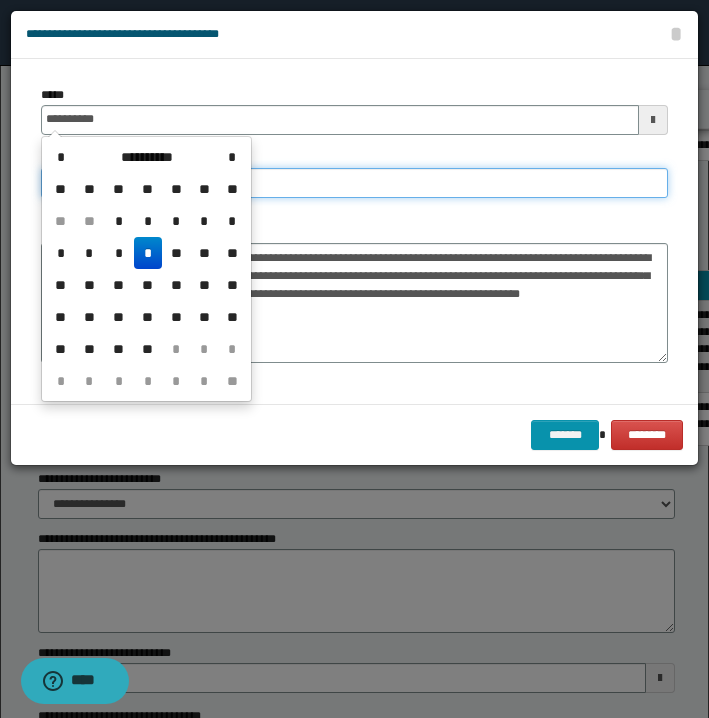 type on "**********" 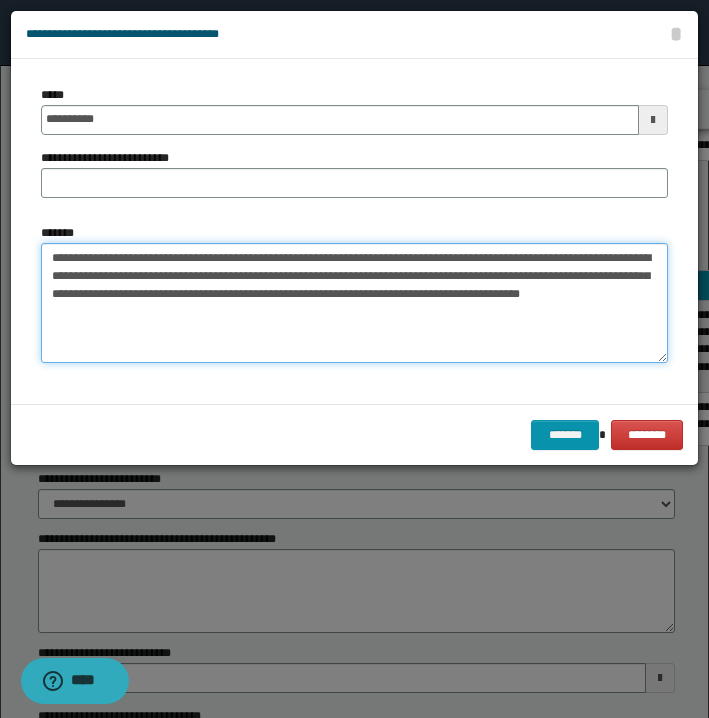 drag, startPoint x: 128, startPoint y: 258, endPoint x: 315, endPoint y: 260, distance: 187.0107 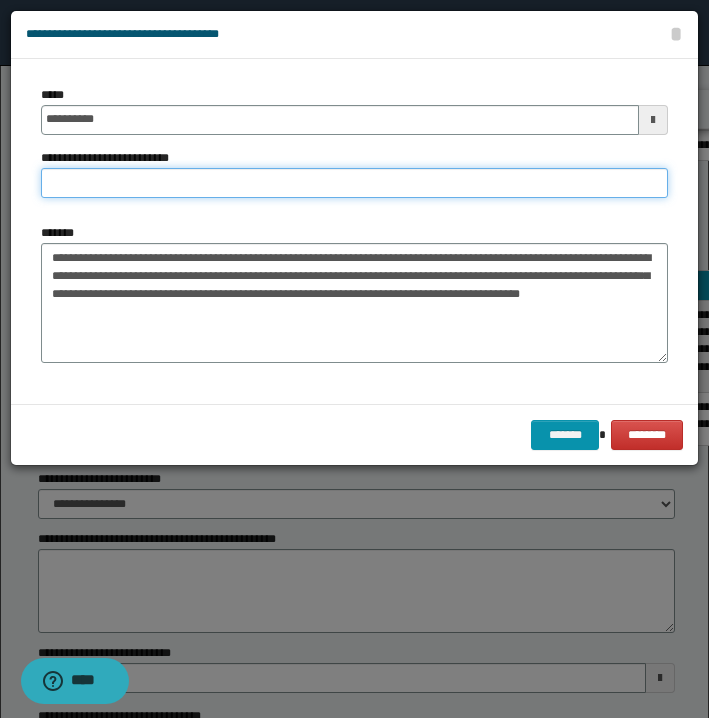 click on "**********" at bounding box center (354, 183) 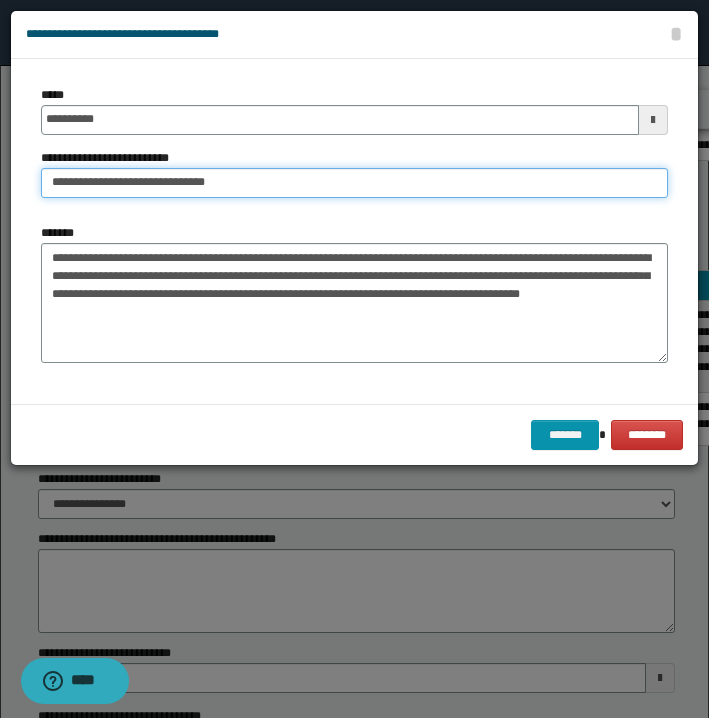 type on "**********" 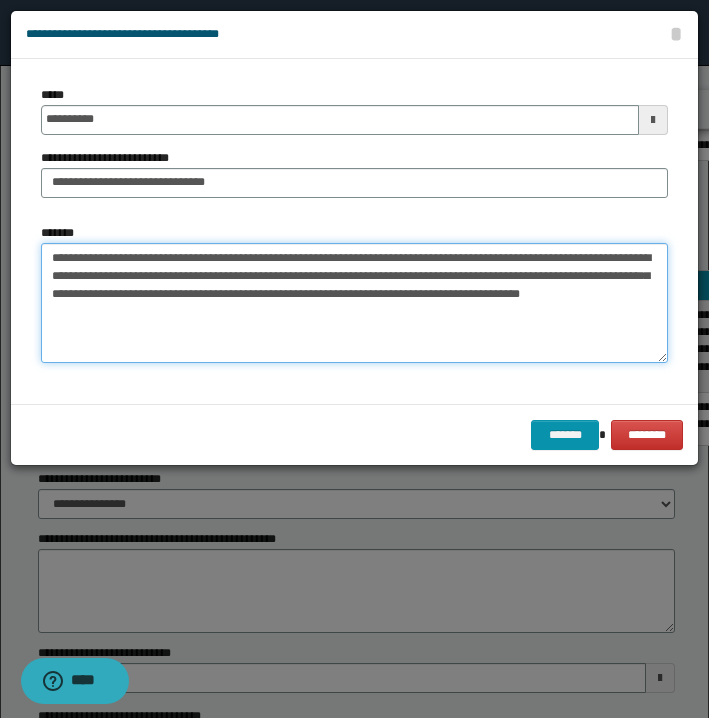 drag, startPoint x: 322, startPoint y: 260, endPoint x: -8, endPoint y: 257, distance: 330.01364 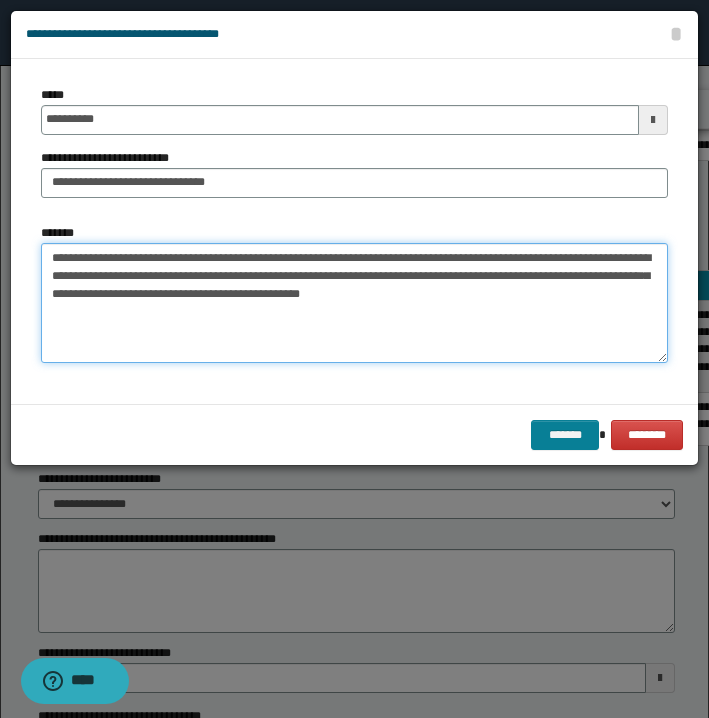type on "**********" 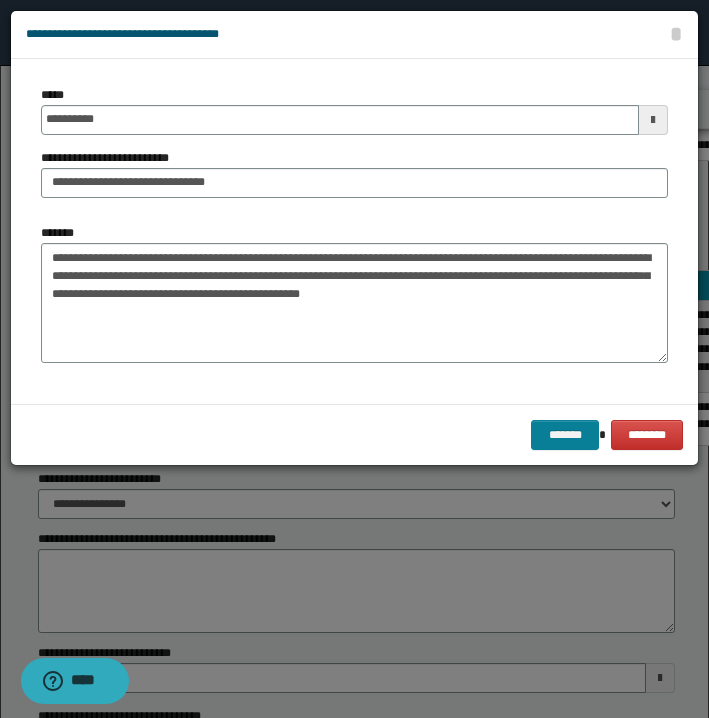 click on "*******" at bounding box center (565, 435) 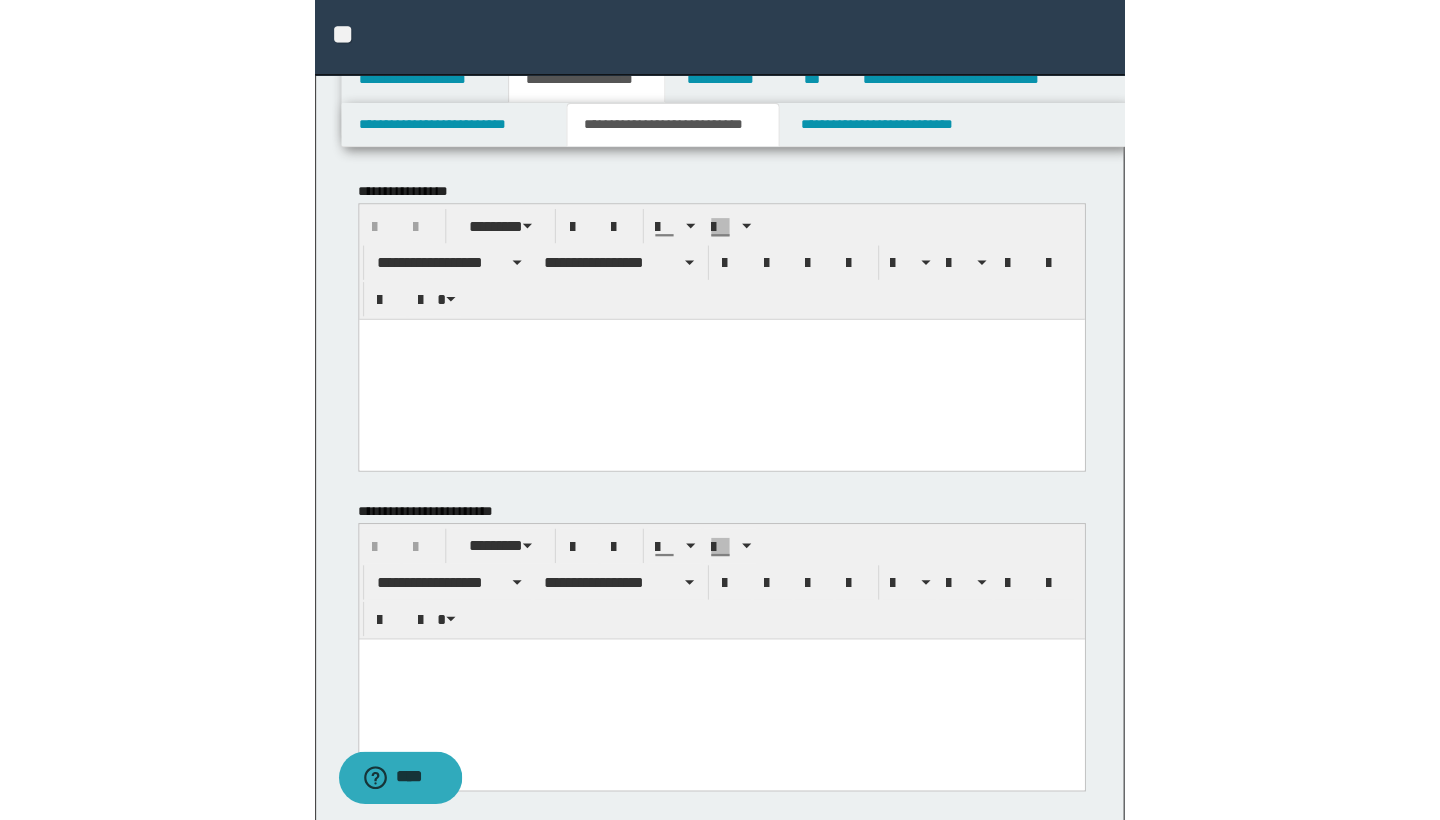 scroll, scrollTop: 0, scrollLeft: 0, axis: both 